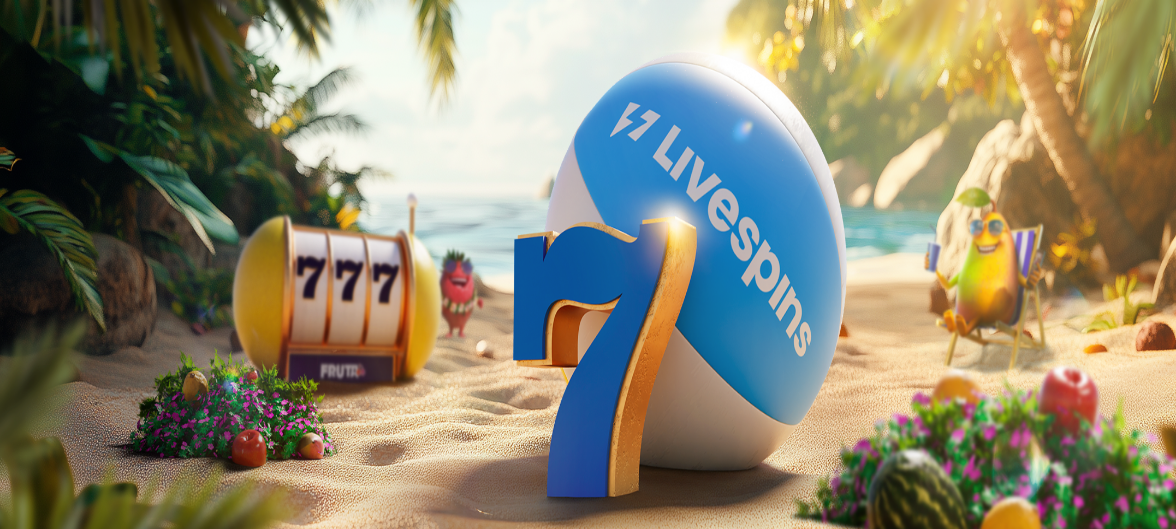 scroll, scrollTop: 0, scrollLeft: 0, axis: both 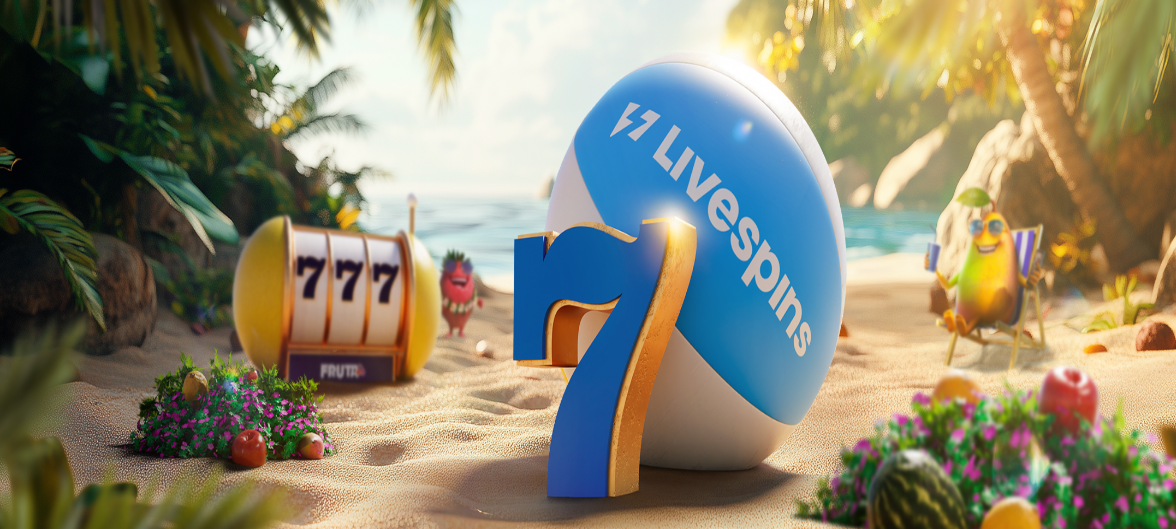 click on "Ymmärrän" at bounding box center [151, 5176] 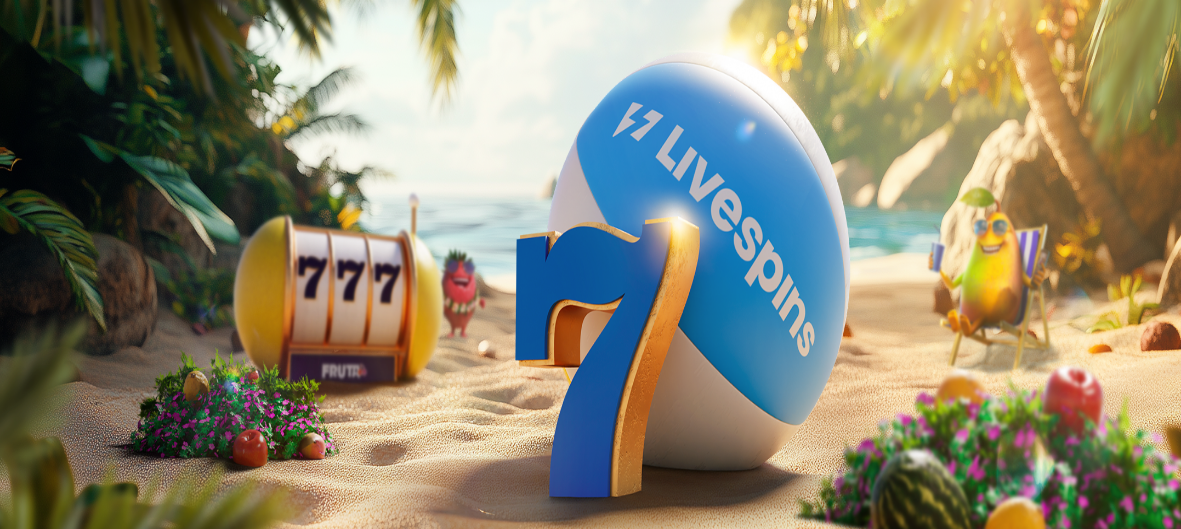 click on "***" at bounding box center [79, 468] 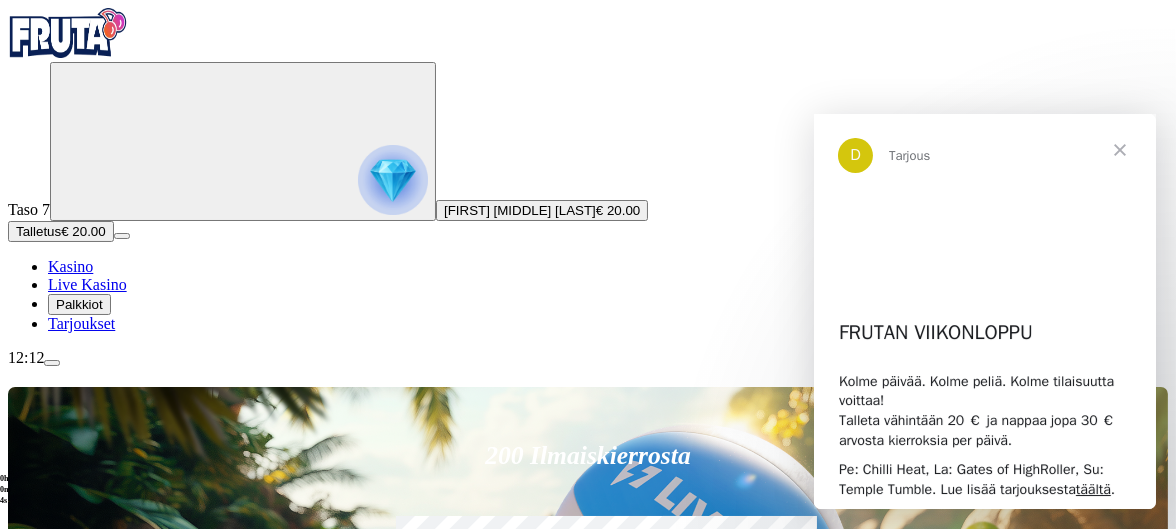 scroll, scrollTop: 0, scrollLeft: 0, axis: both 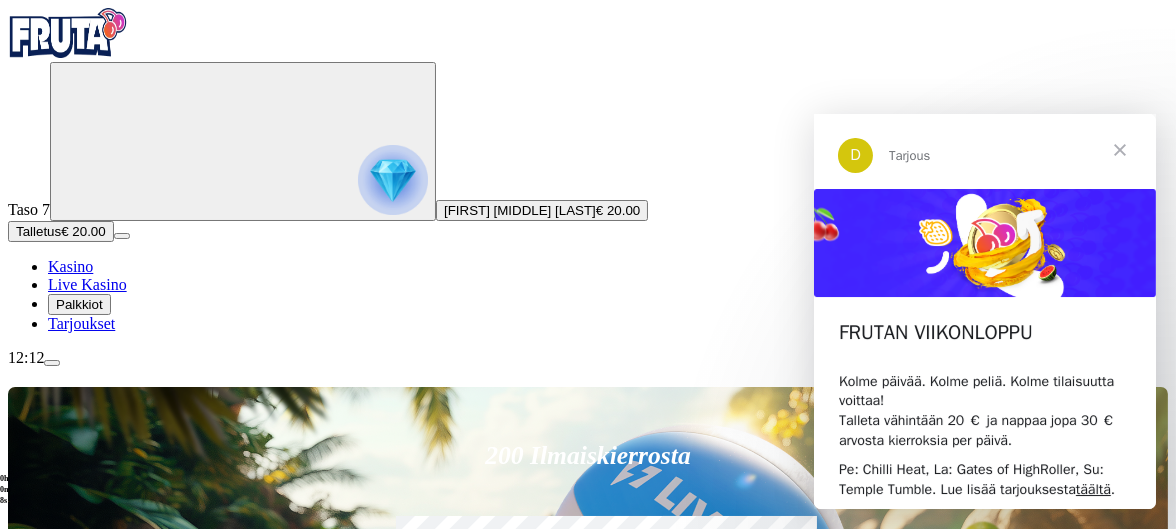 click at bounding box center [1119, 150] 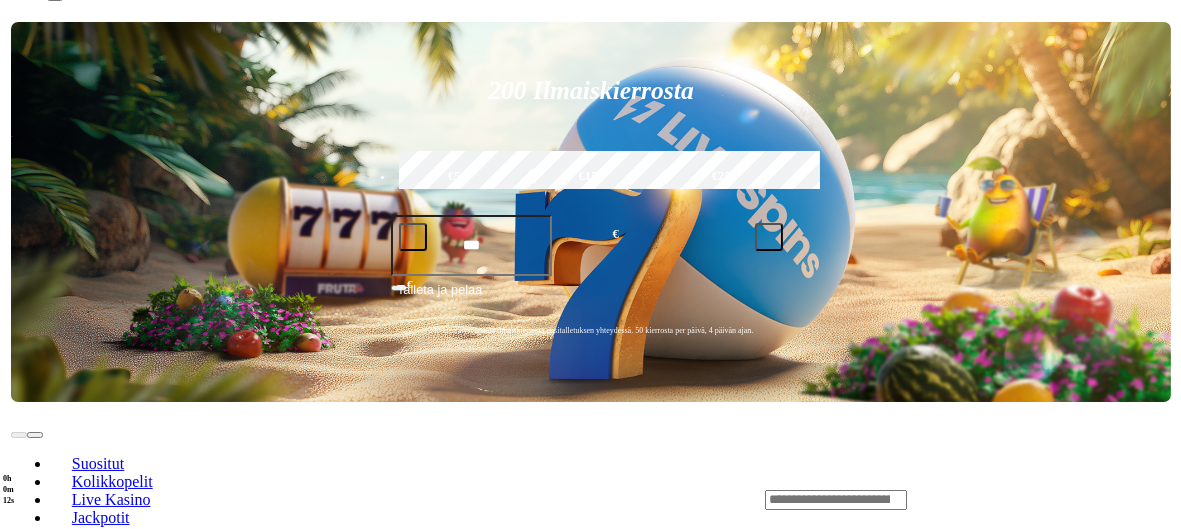 scroll, scrollTop: 377, scrollLeft: 0, axis: vertical 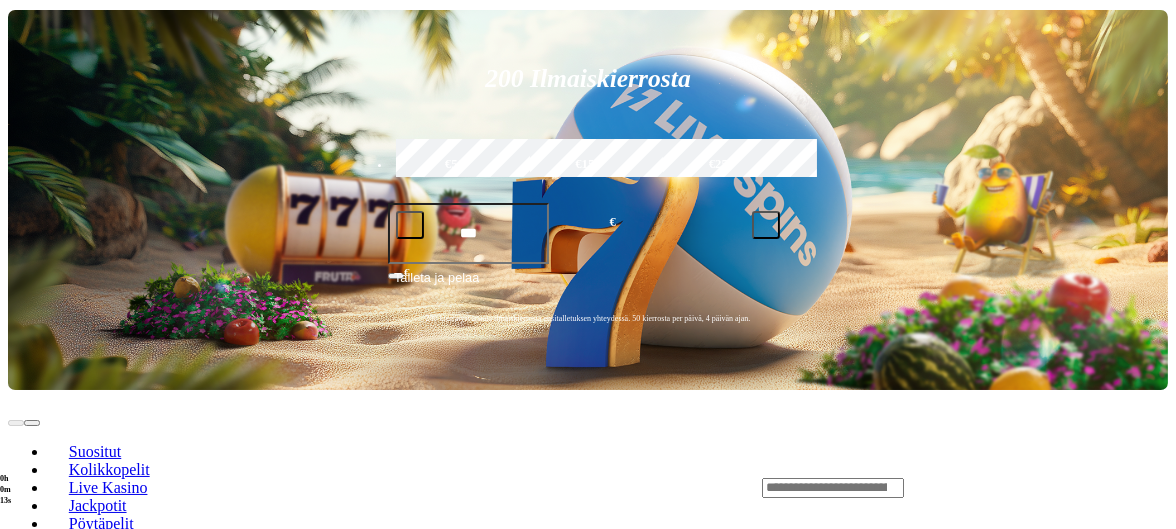 click at bounding box center [52, -14] 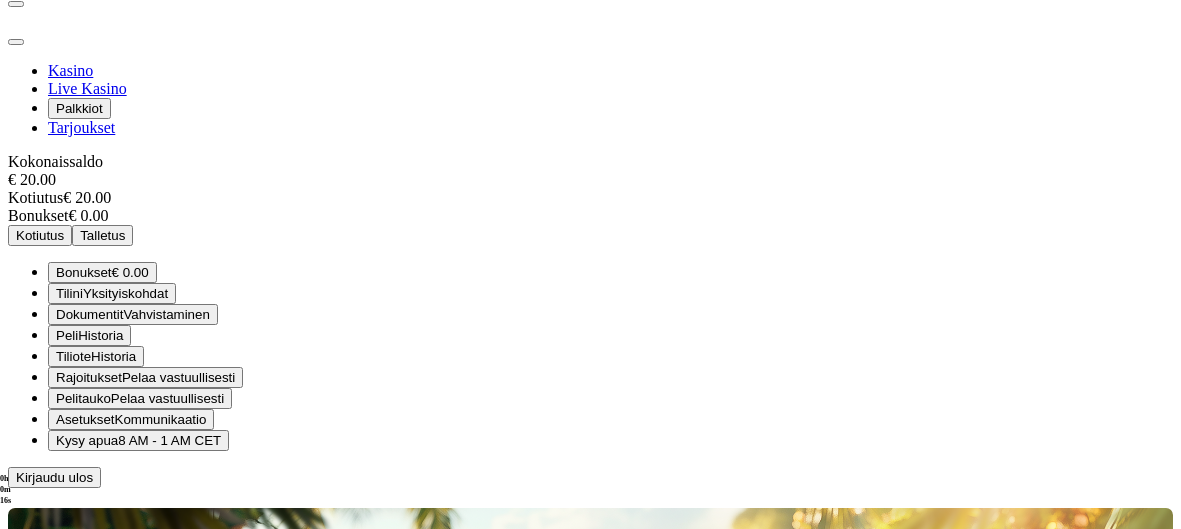 scroll, scrollTop: 16, scrollLeft: 0, axis: vertical 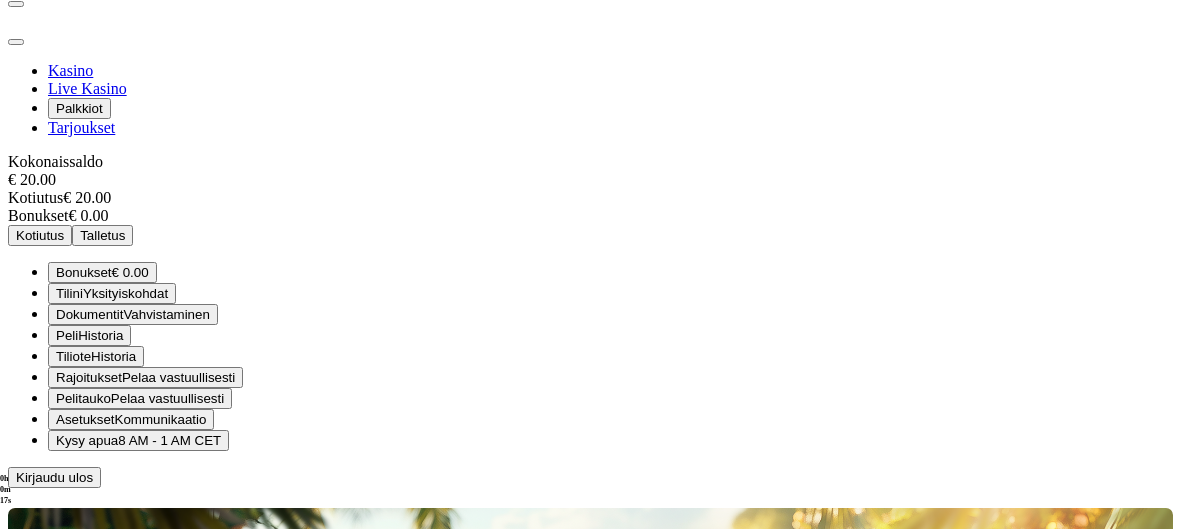 click on "Peli" at bounding box center [67, 335] 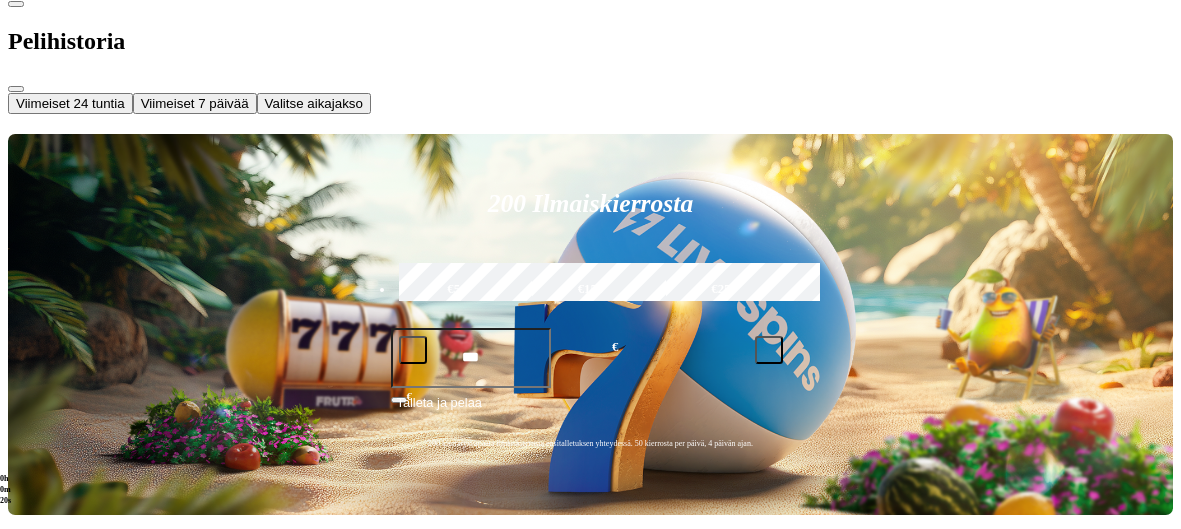 click on "Valitse aikajakso" at bounding box center [314, 103] 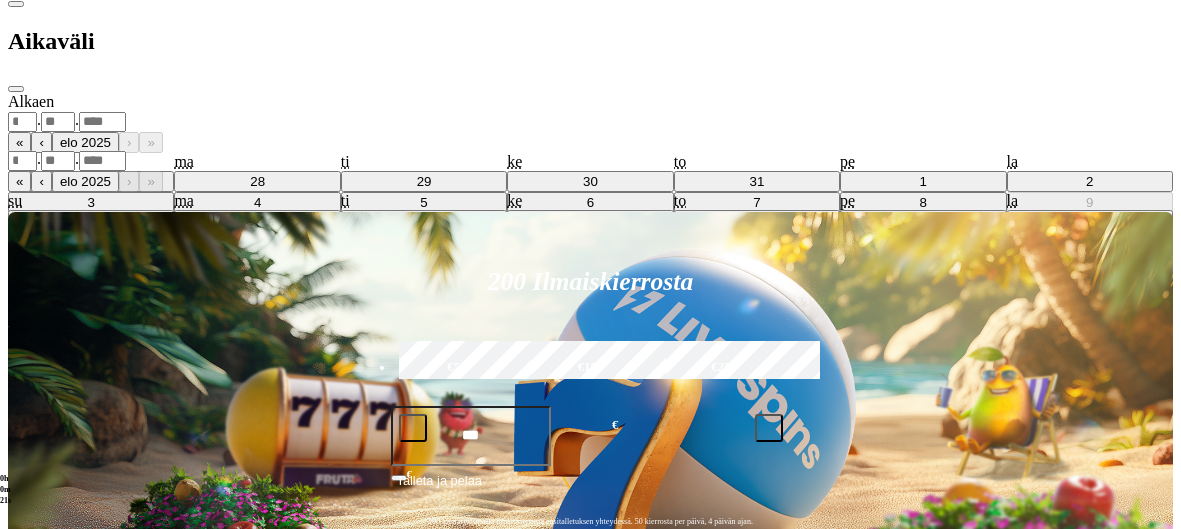 click on "Aikaväli" at bounding box center (590, 41) 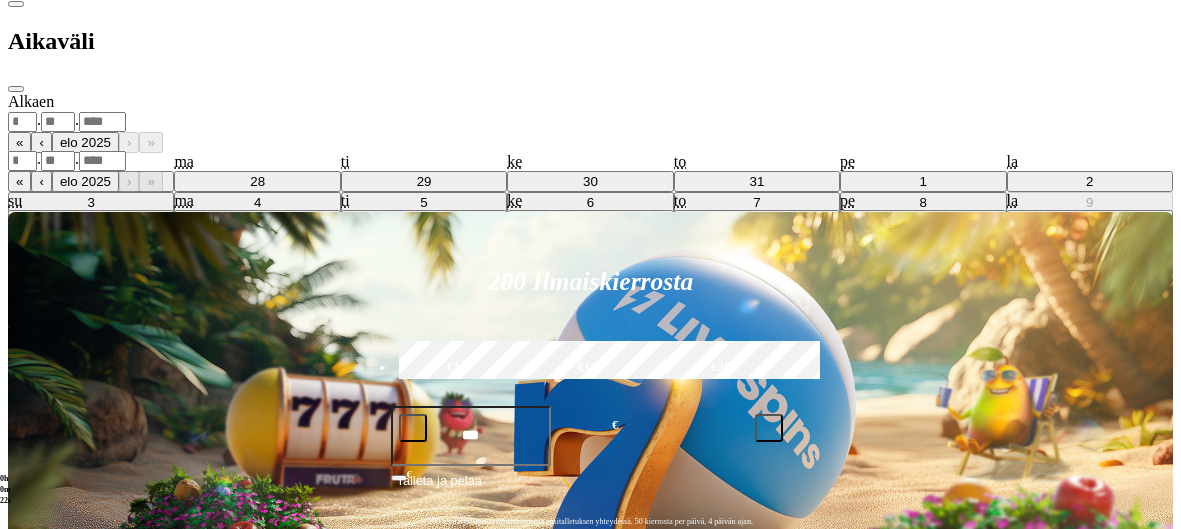 click on "Aikaväli" at bounding box center [590, 41] 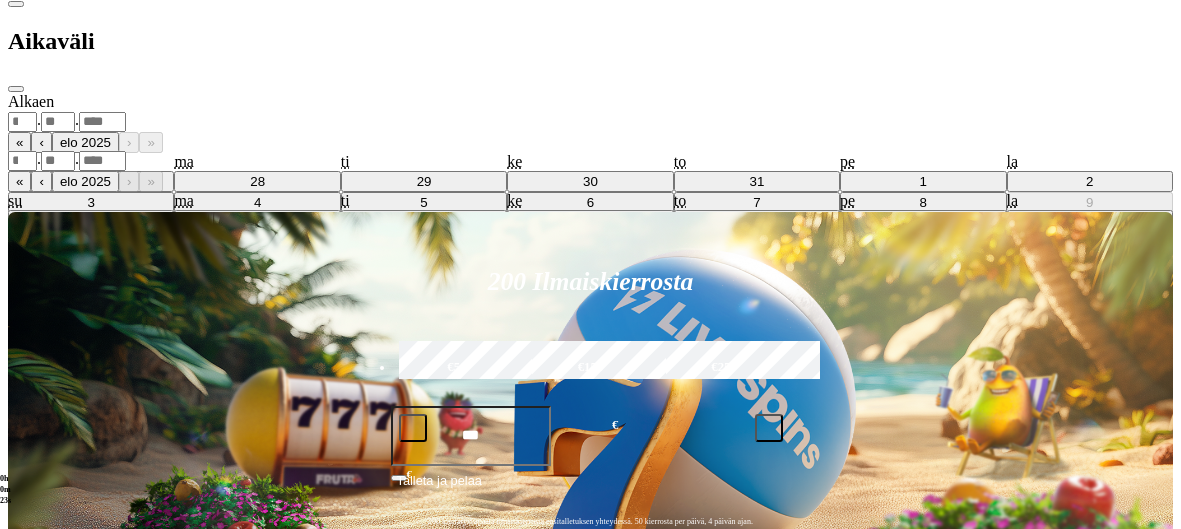 click at bounding box center (16, 4) 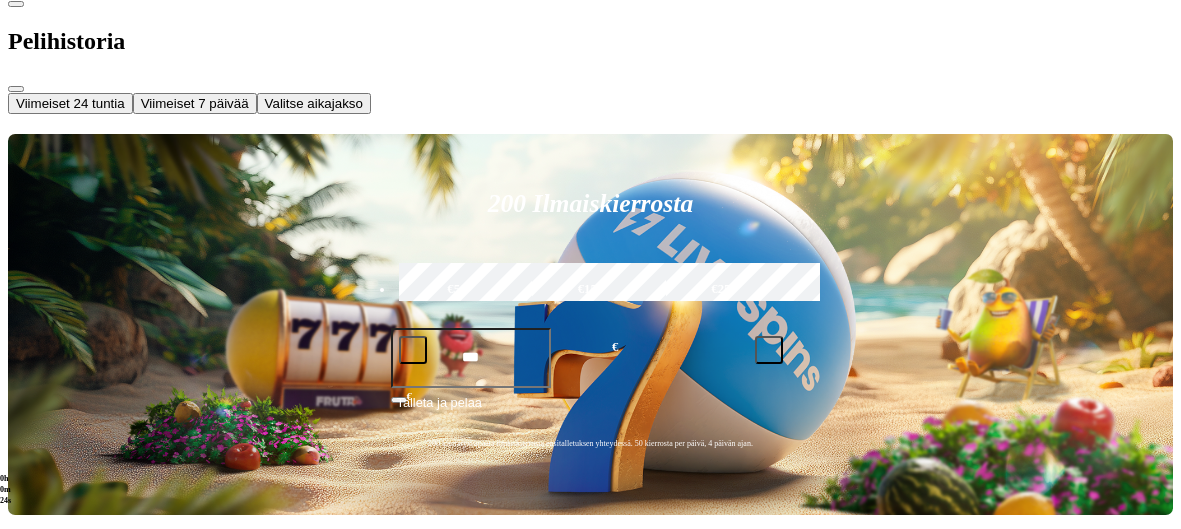click at bounding box center [16, 4] 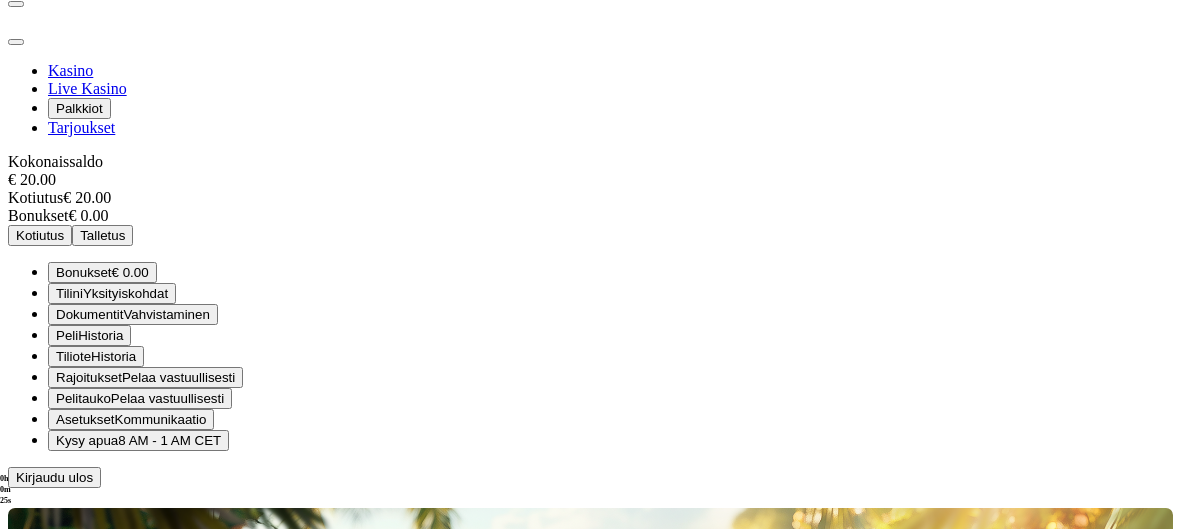 scroll, scrollTop: 68, scrollLeft: 0, axis: vertical 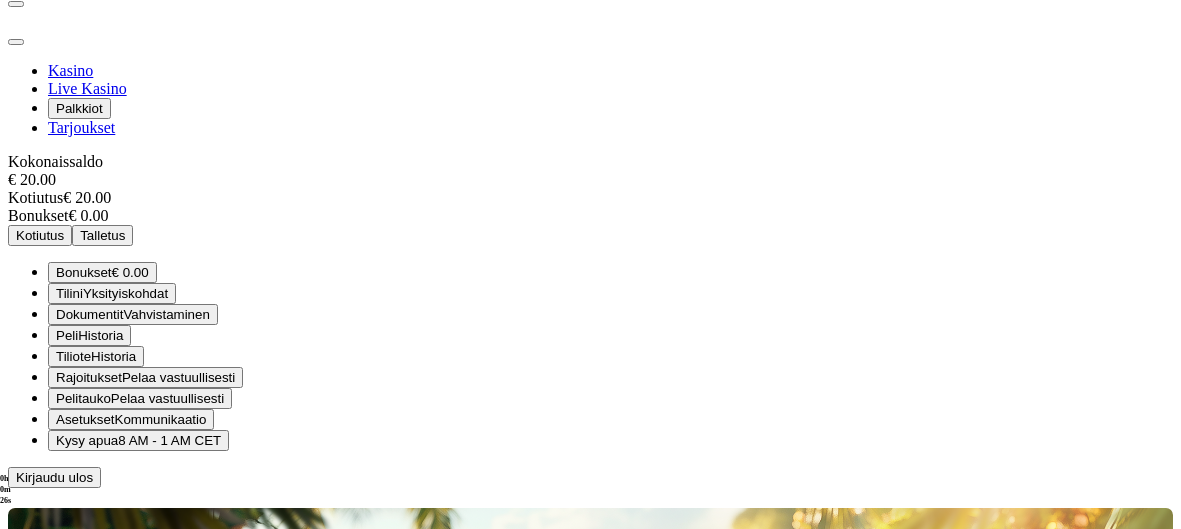click on "Tiliote" at bounding box center (73, 356) 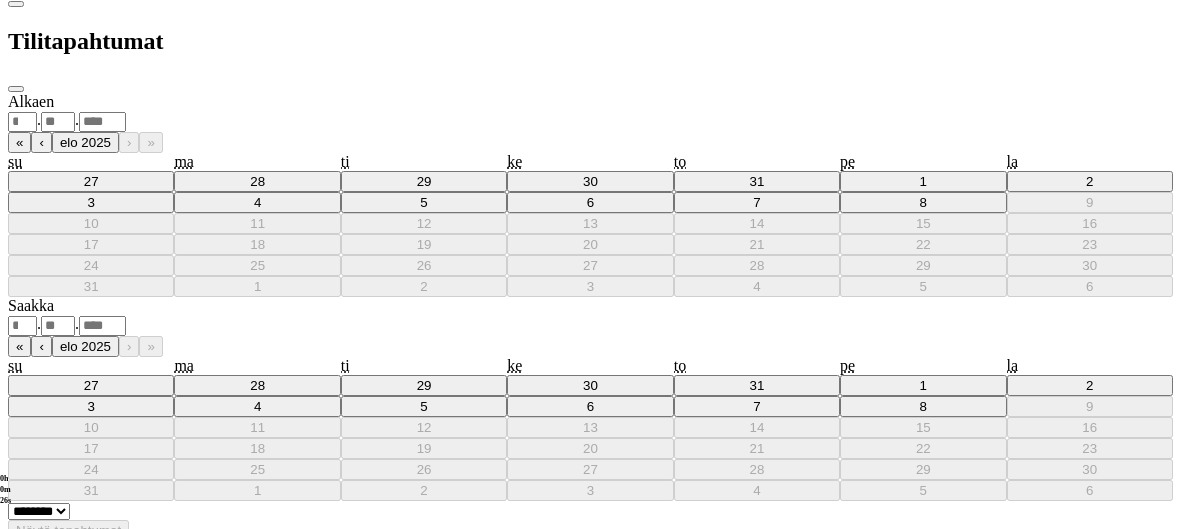 scroll, scrollTop: 0, scrollLeft: 0, axis: both 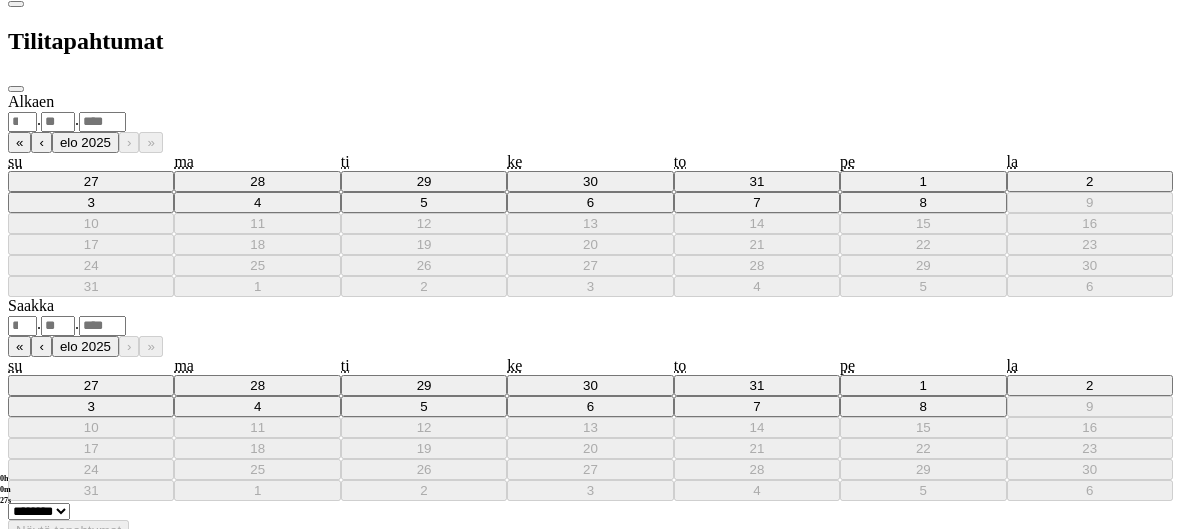 click on ". ." at bounding box center [590, 121] 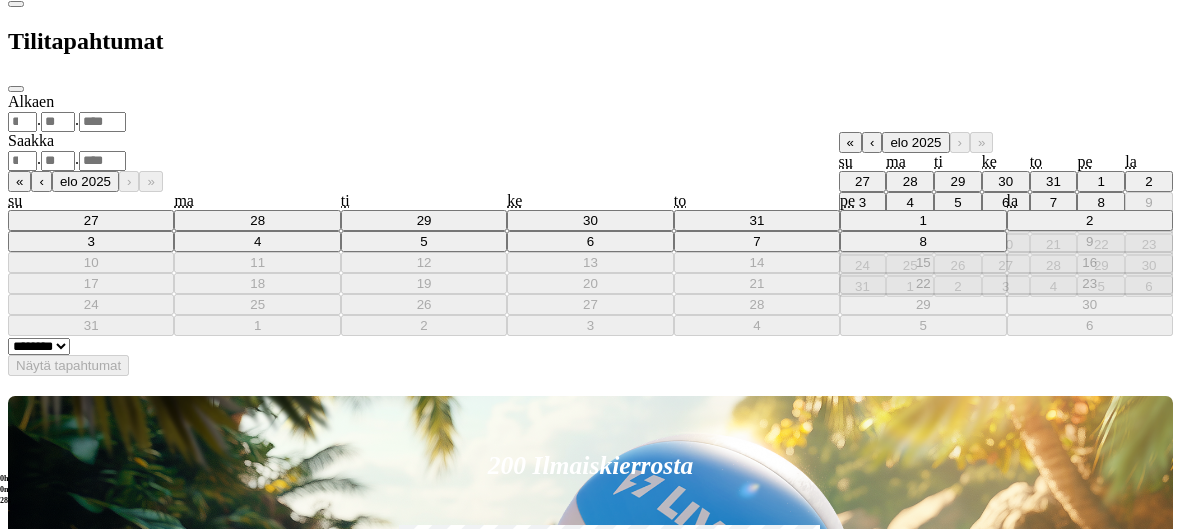 click on "«" at bounding box center (850, 142) 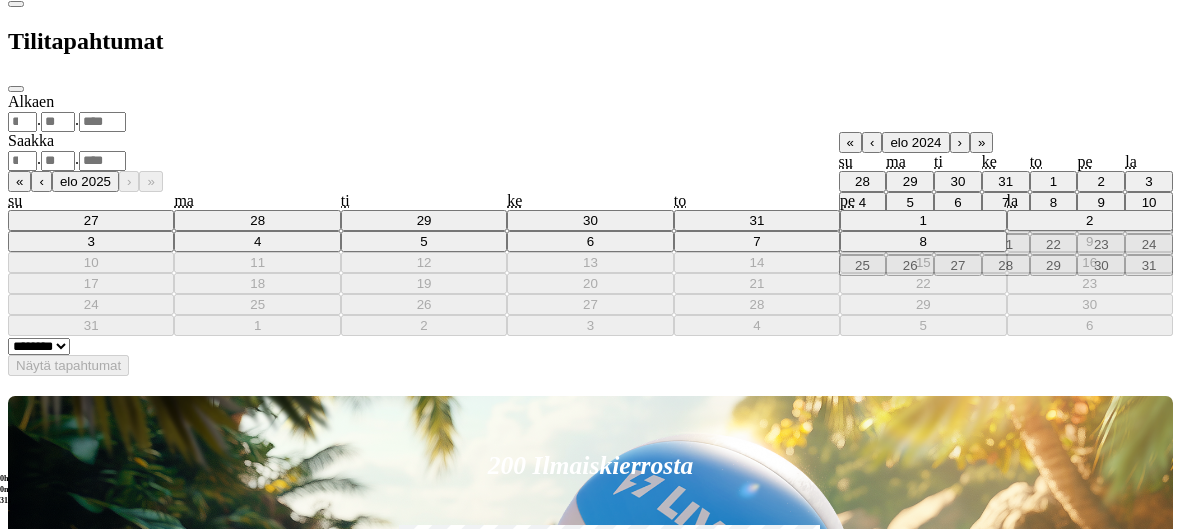 click on "‹" at bounding box center (872, 142) 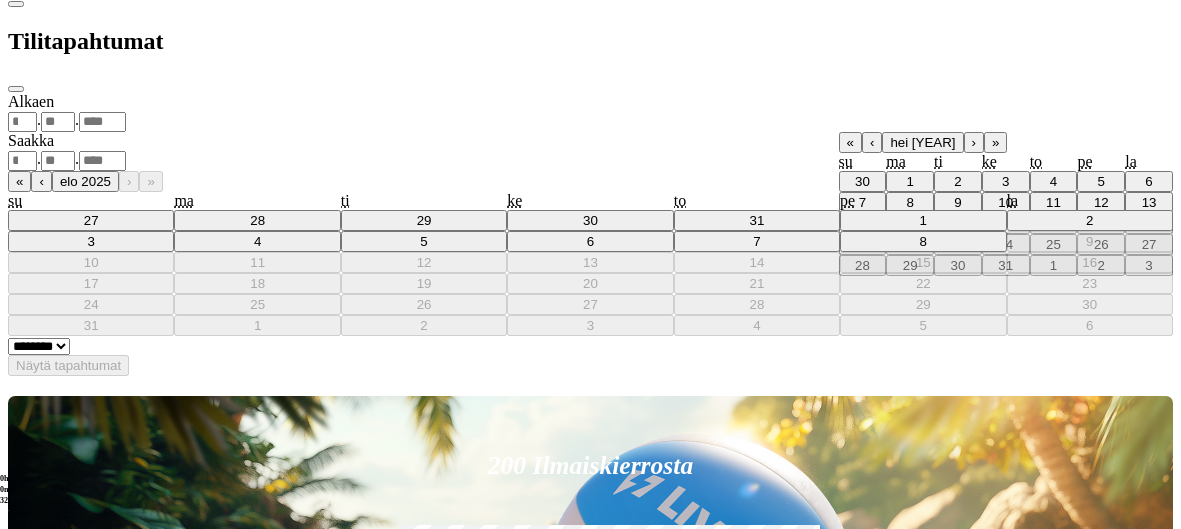 click on "‹" at bounding box center [872, 142] 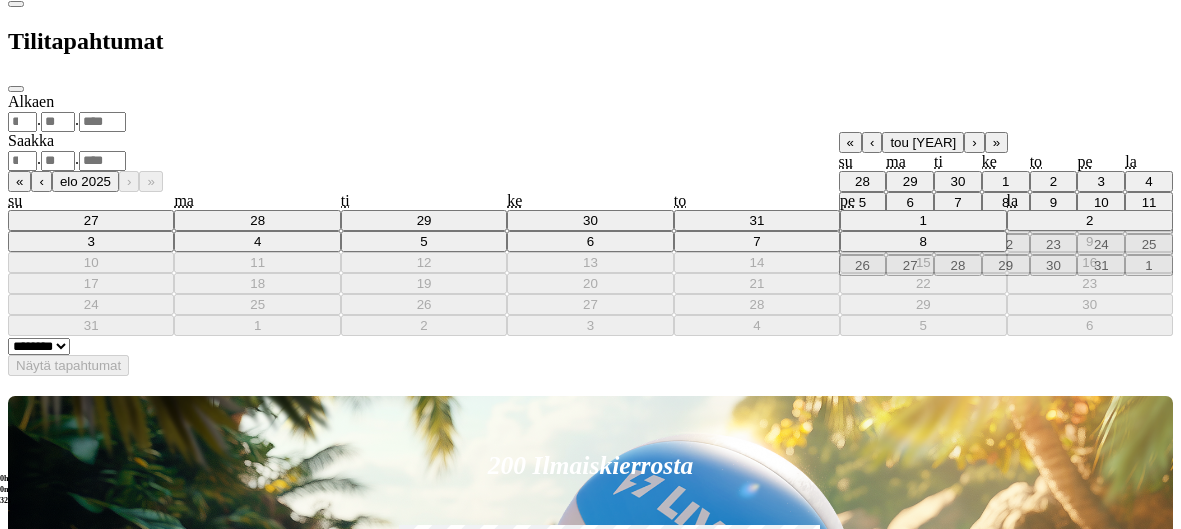 click on "‹" at bounding box center (872, 142) 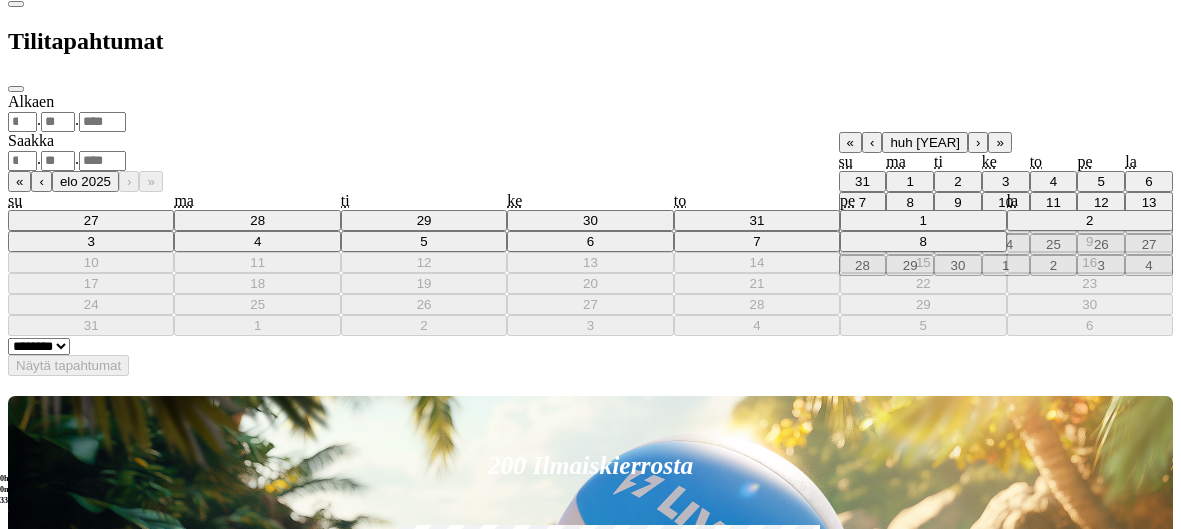 click on "3" at bounding box center [1005, 181] 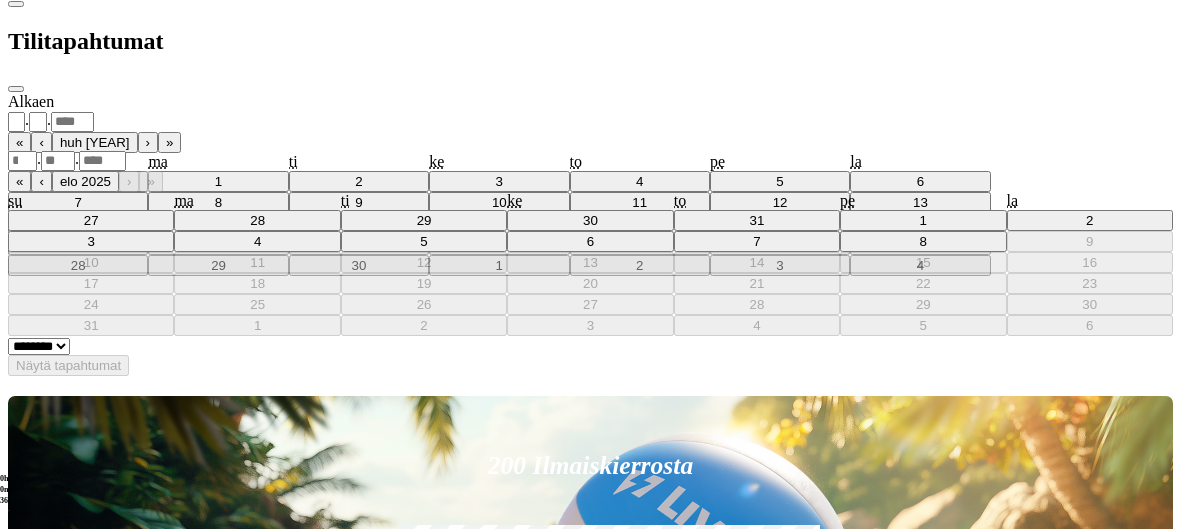 click on ". ." at bounding box center (590, 160) 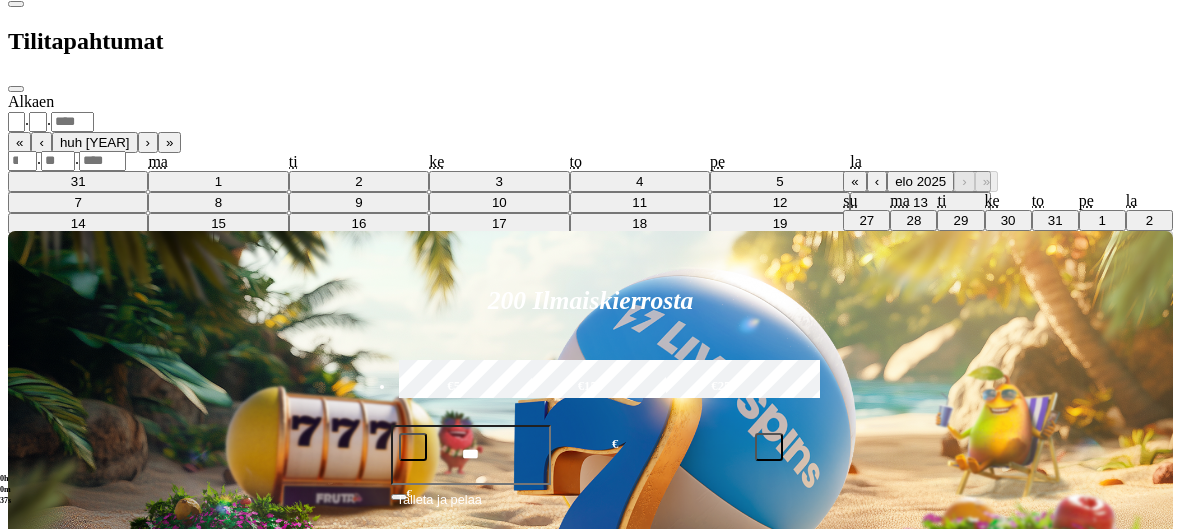 click on "8" at bounding box center [1102, 241] 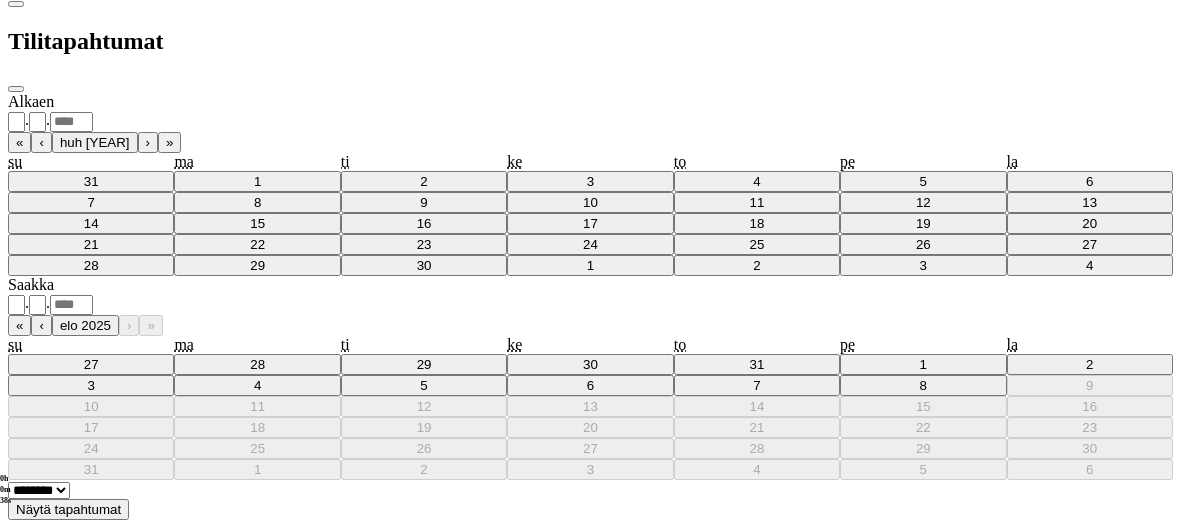 click on "Näytä tapahtumat" at bounding box center (68, 509) 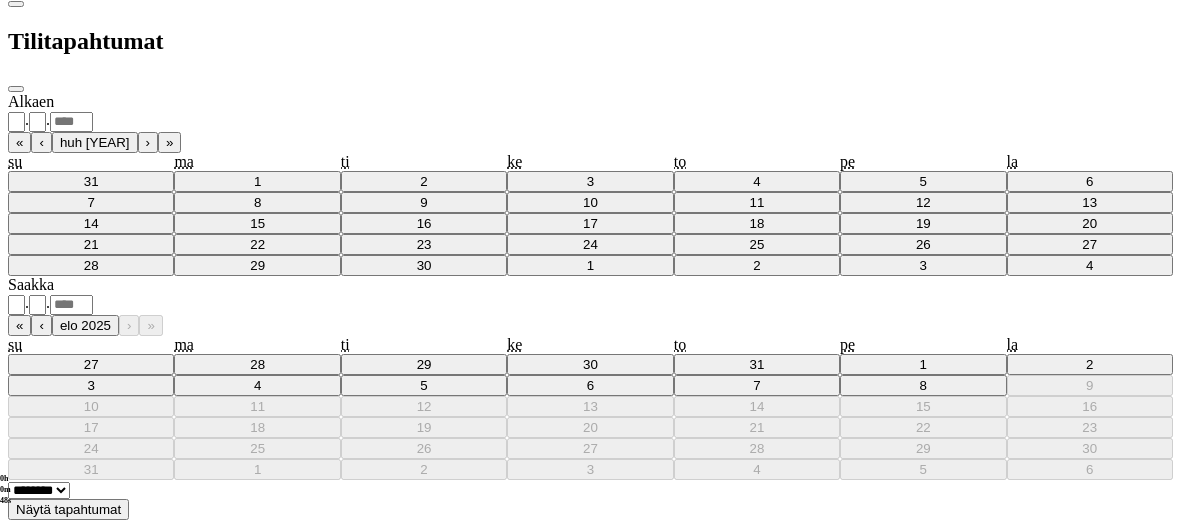 scroll, scrollTop: 0, scrollLeft: 0, axis: both 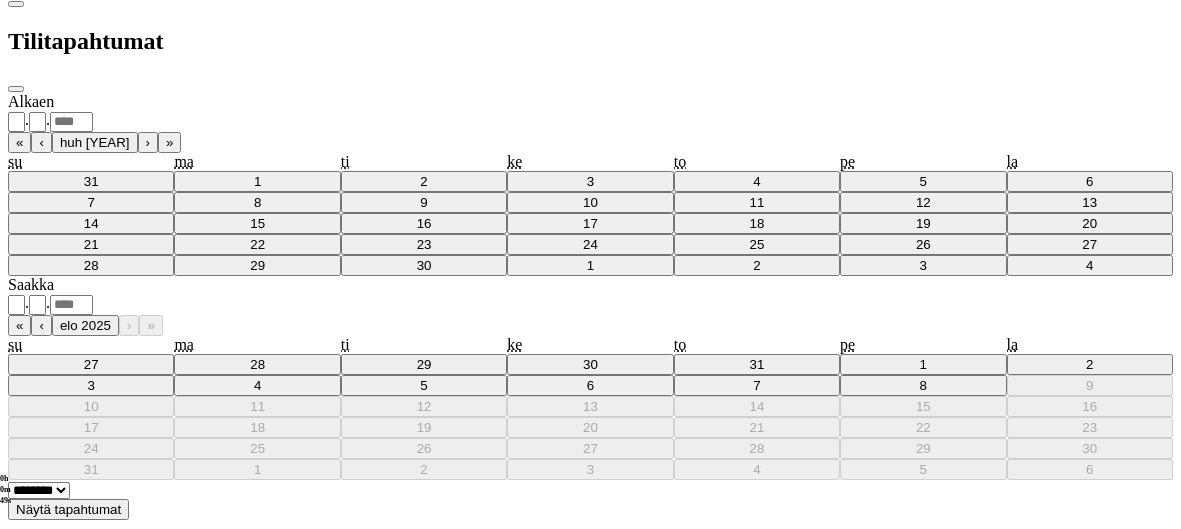 click on "******** ********" at bounding box center (39, 490) 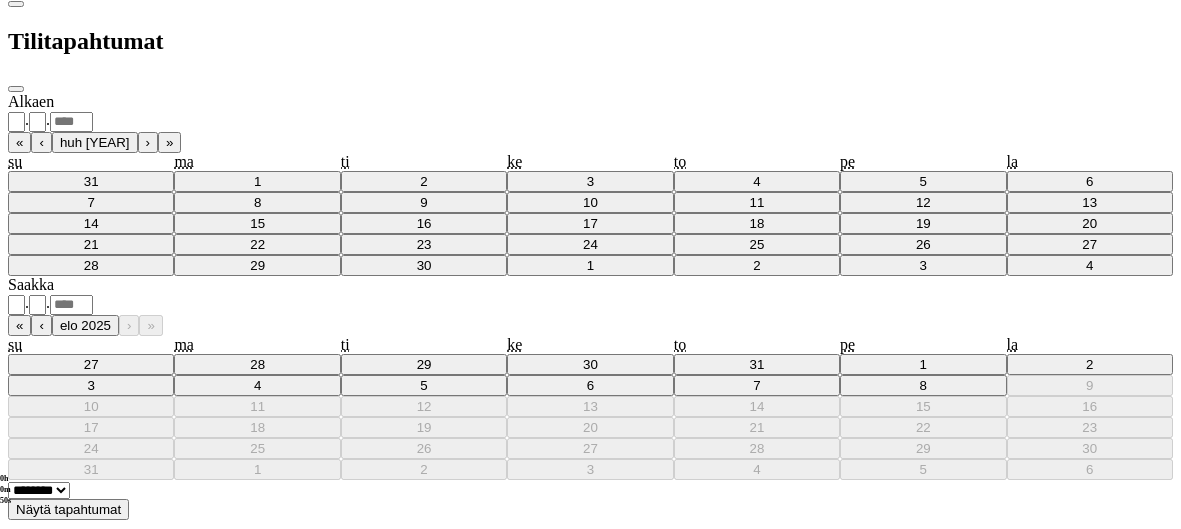 select on "********" 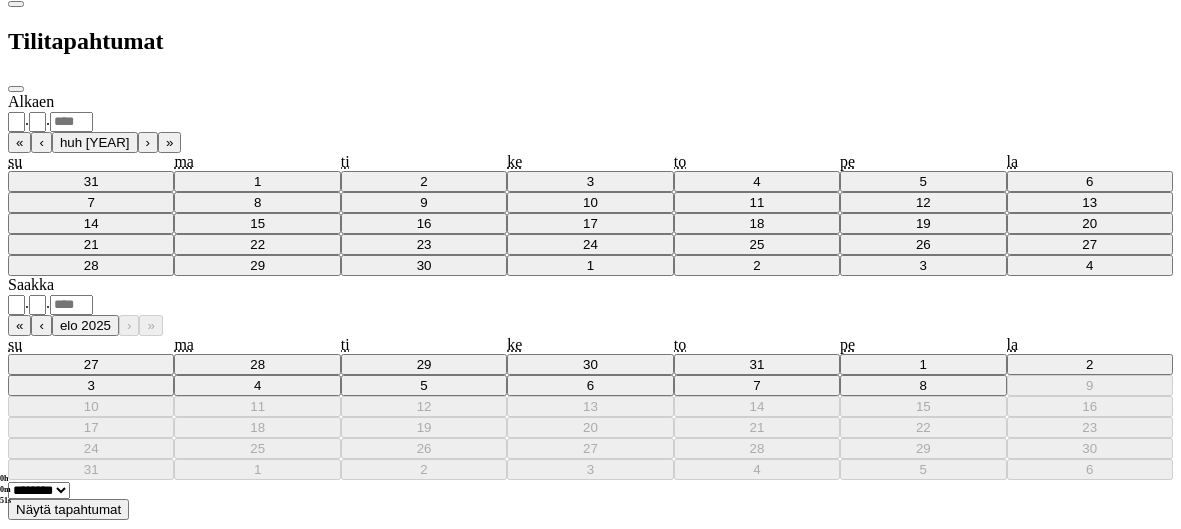 click on "Näytä tapahtumat" at bounding box center [68, 509] 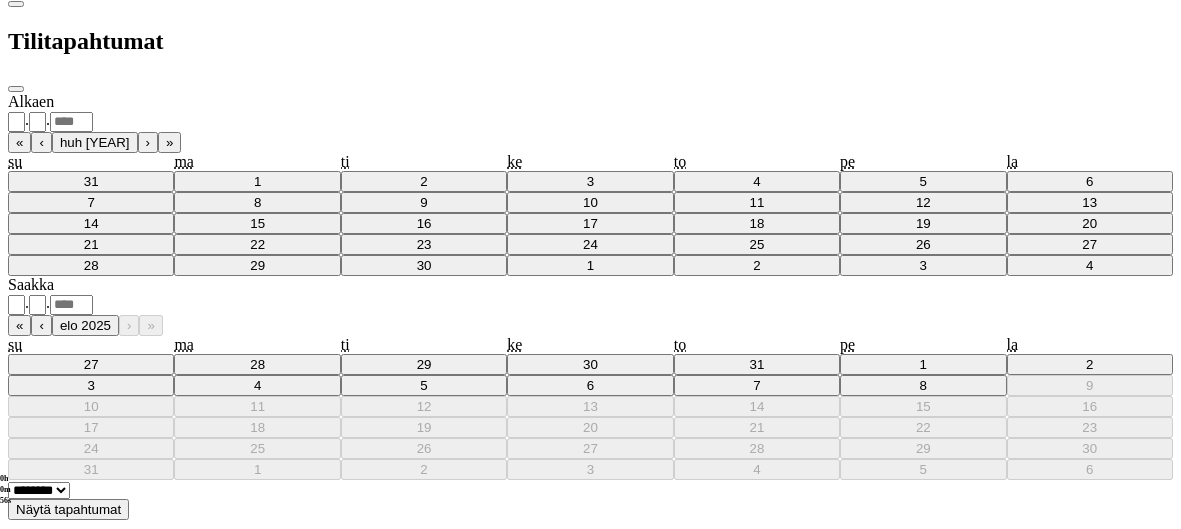 scroll, scrollTop: 14, scrollLeft: 0, axis: vertical 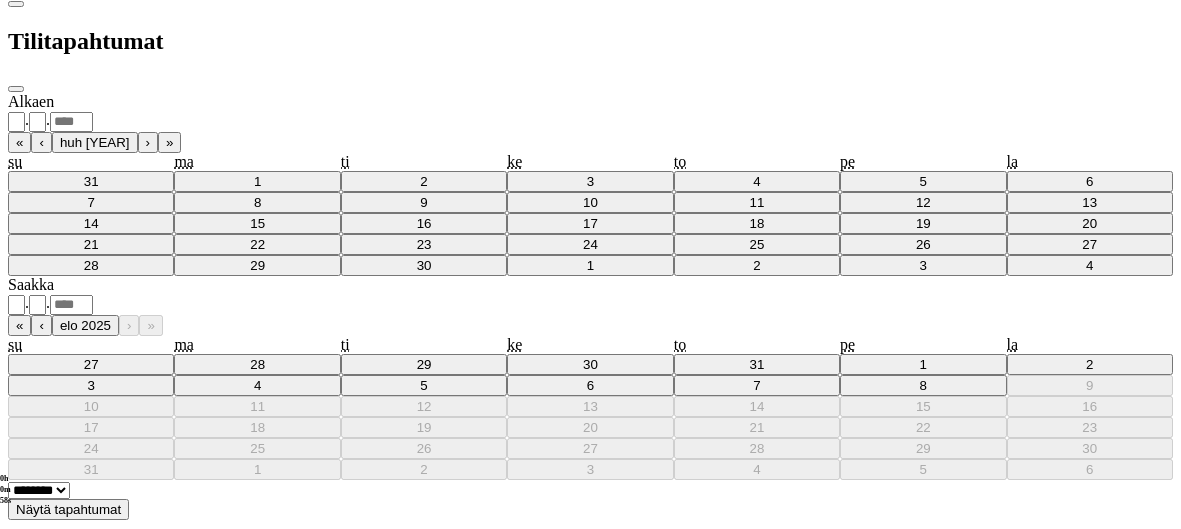 click at bounding box center [590, 1124] 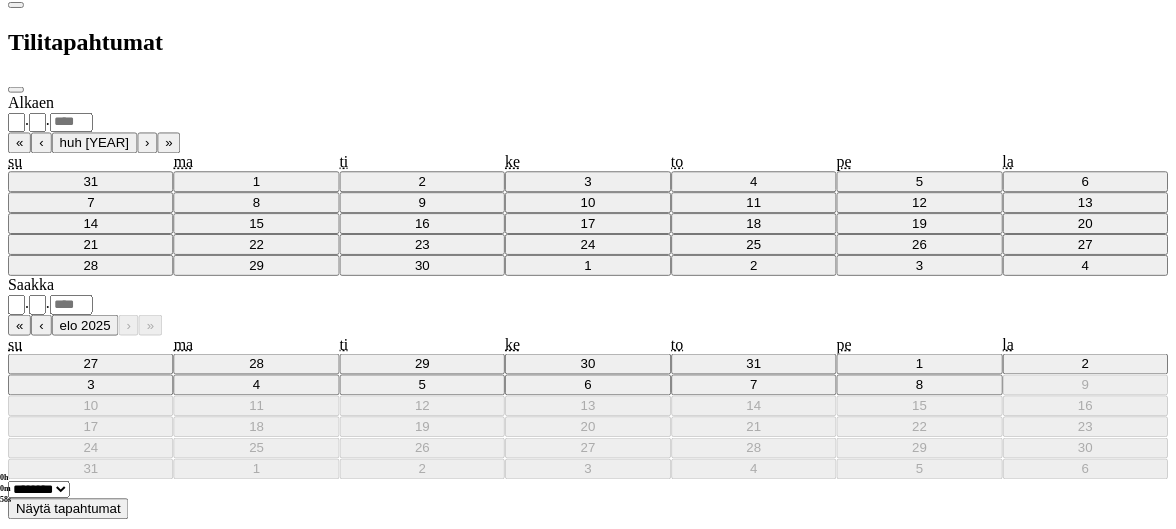 scroll, scrollTop: 0, scrollLeft: 0, axis: both 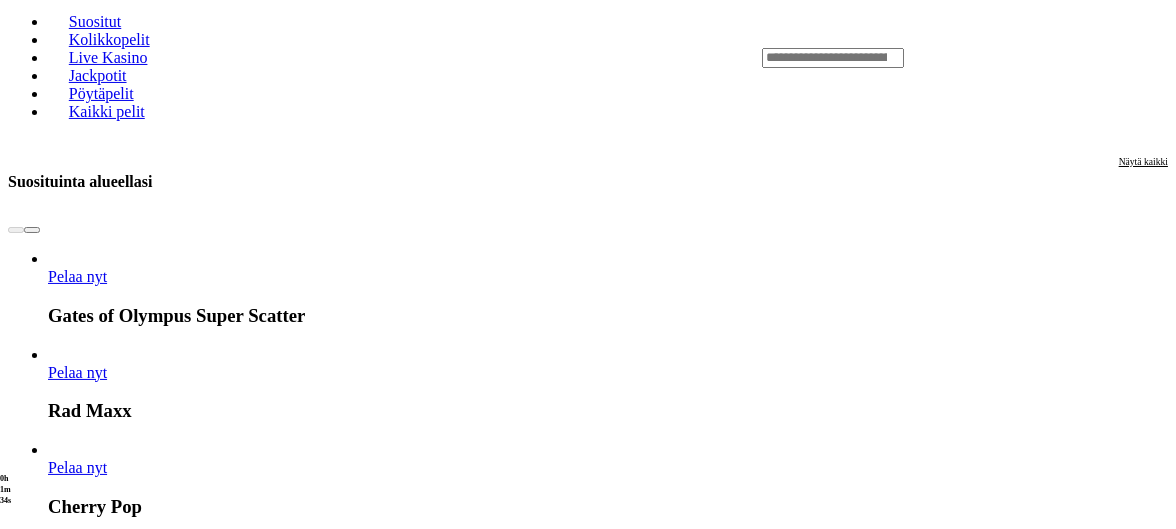 click on "Pelaa nyt" at bounding box center (77, 12948) 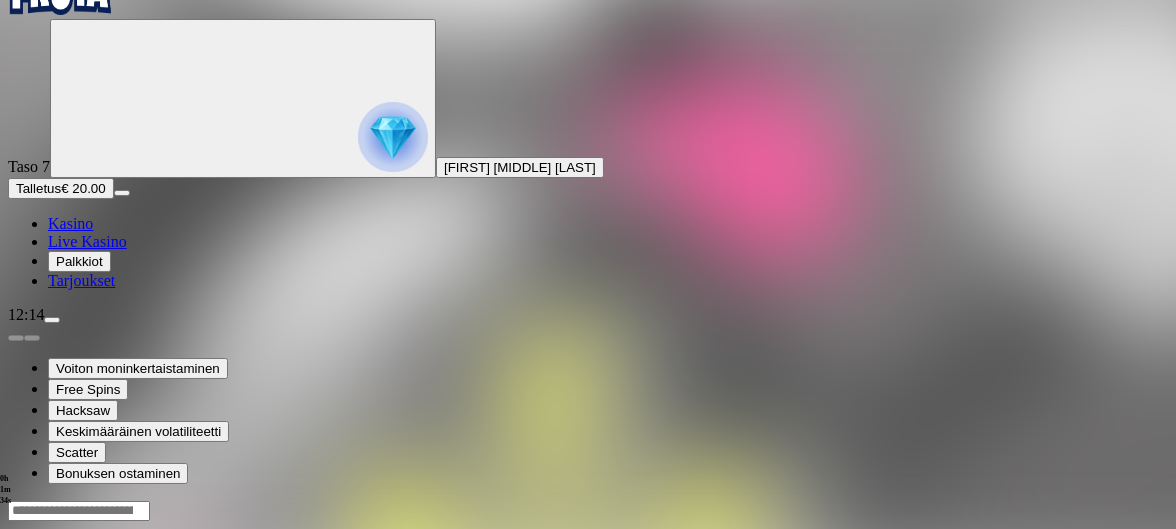 scroll, scrollTop: 0, scrollLeft: 0, axis: both 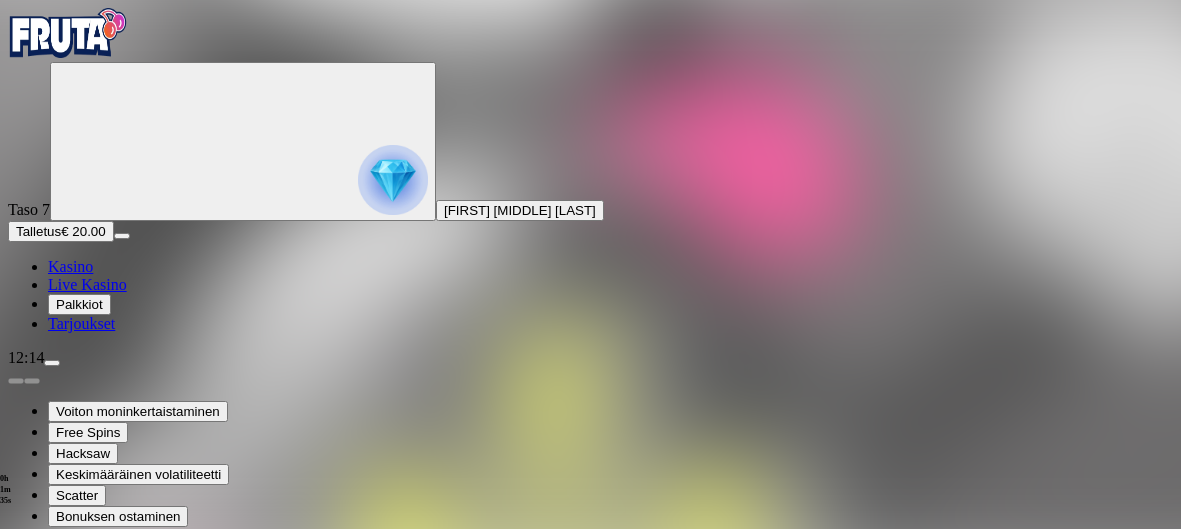 click at bounding box center [48, 736] 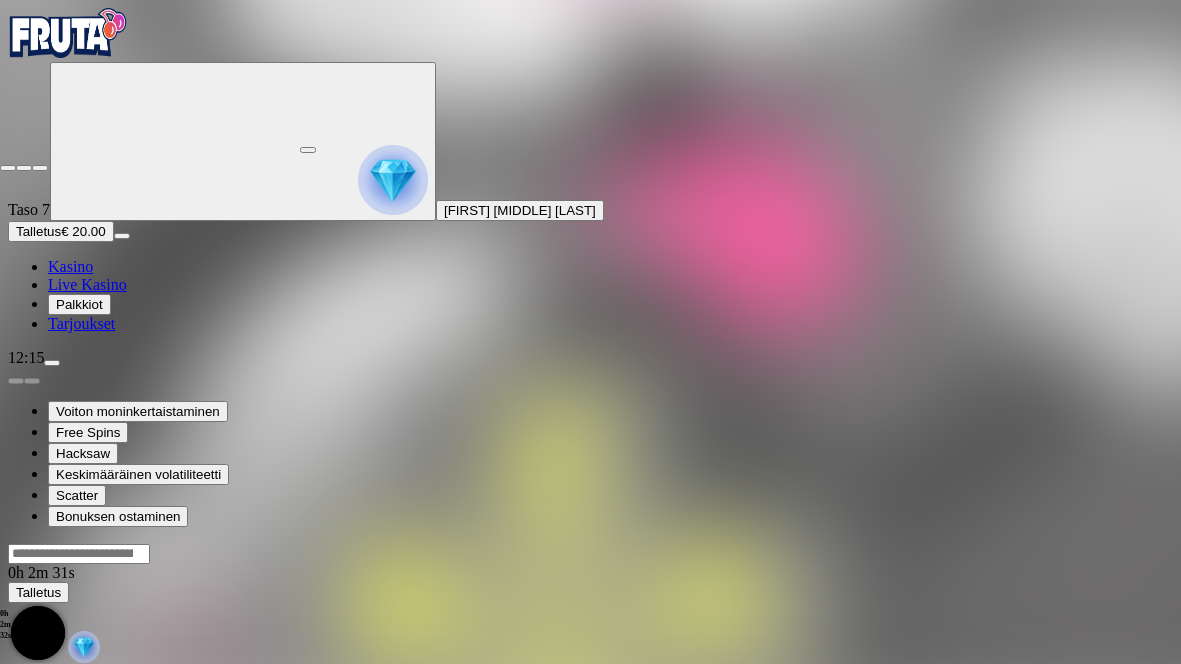 click at bounding box center (8, 168) 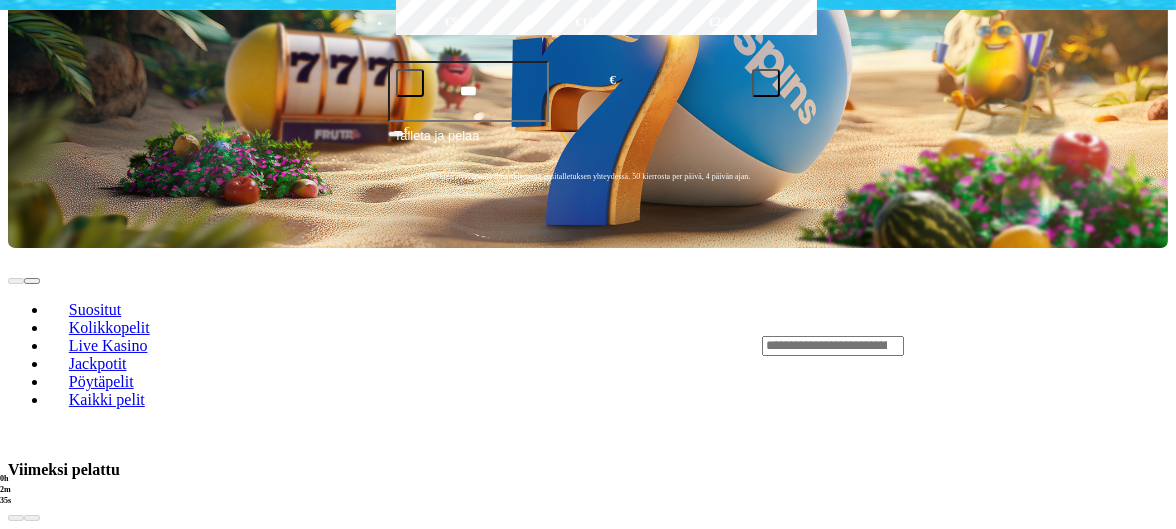 scroll, scrollTop: 520, scrollLeft: 0, axis: vertical 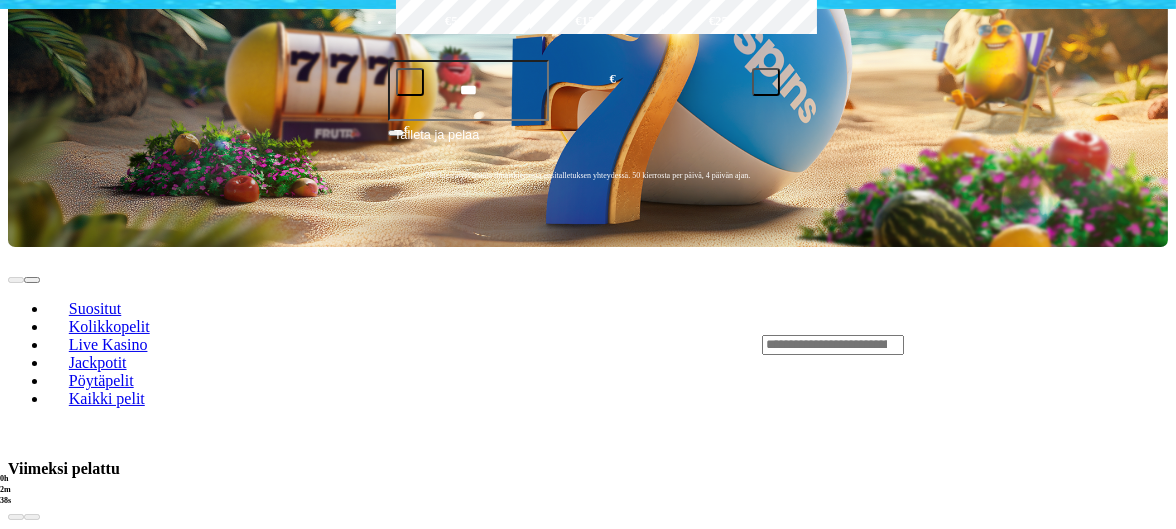 click at bounding box center [32, 720] 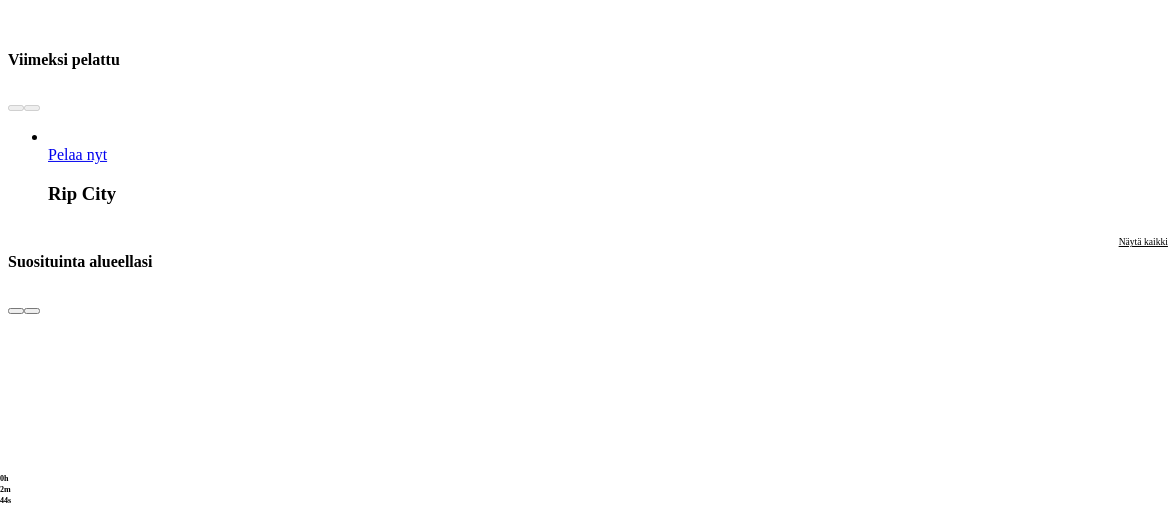 scroll, scrollTop: 932, scrollLeft: 0, axis: vertical 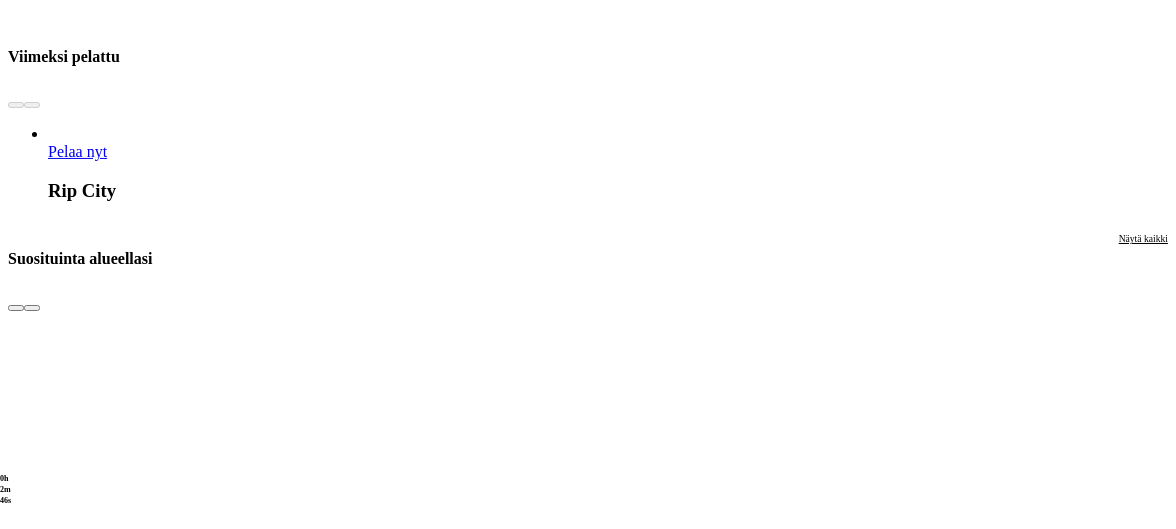 click at bounding box center [32, 2621] 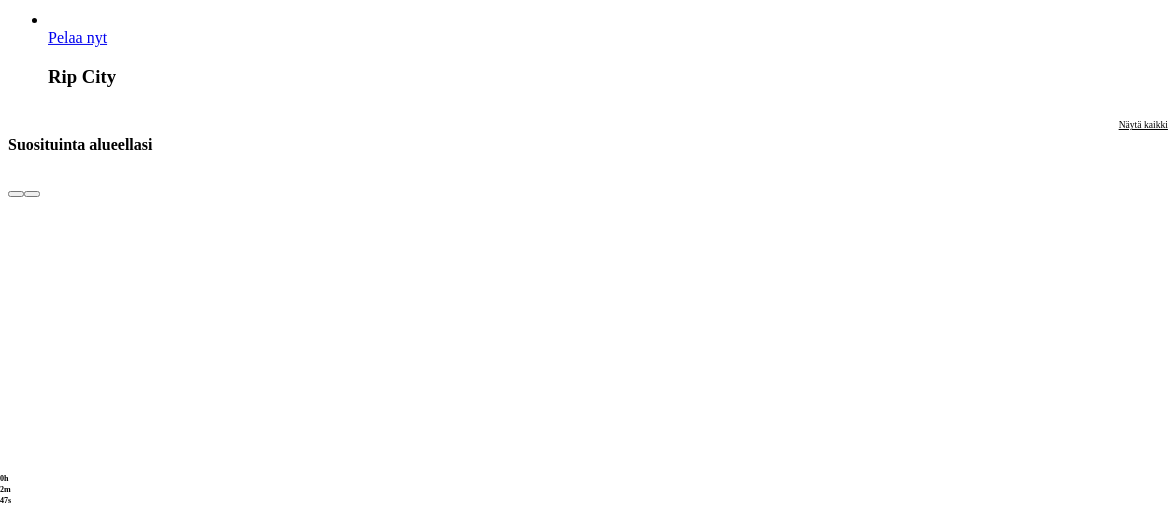 scroll, scrollTop: 1049, scrollLeft: 0, axis: vertical 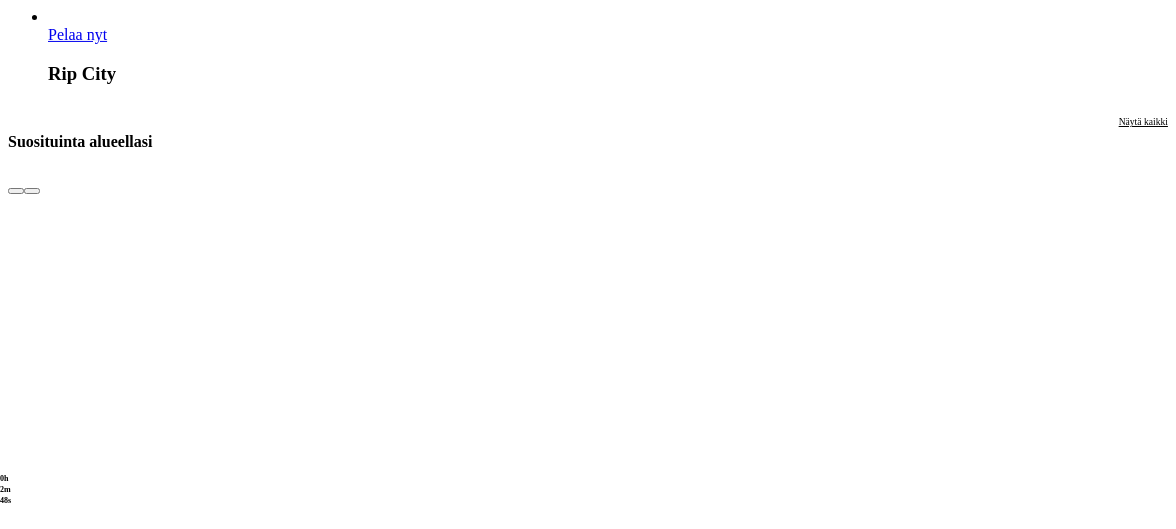 click at bounding box center (32, 12767) 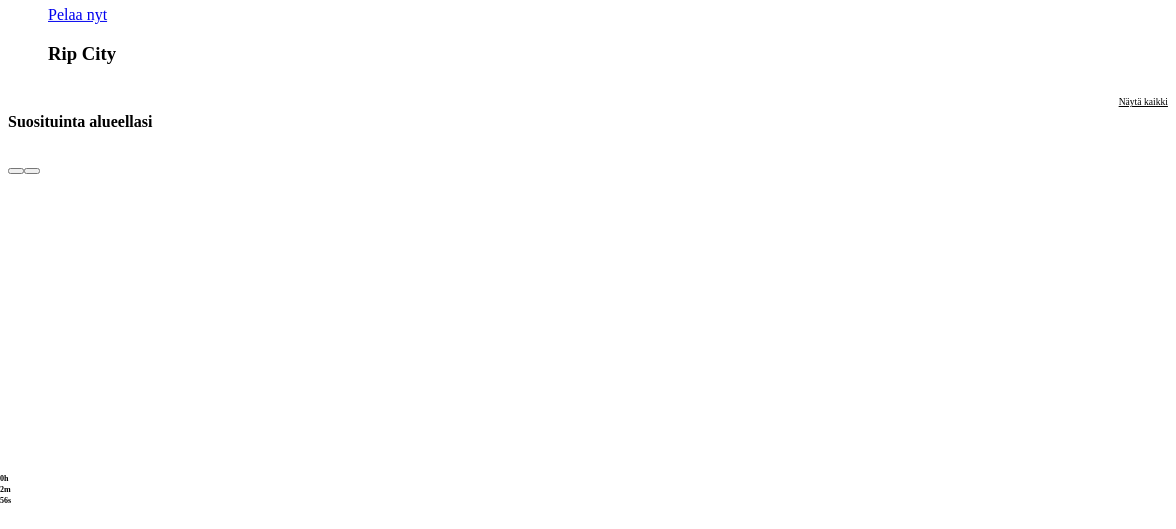 scroll, scrollTop: 1067, scrollLeft: 0, axis: vertical 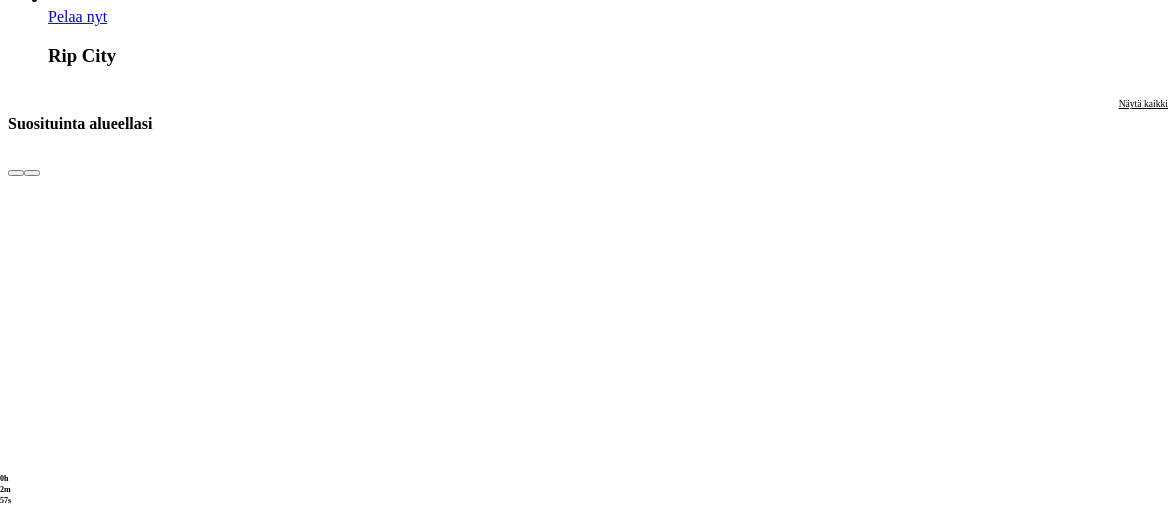 click on "Pelaa nyt" at bounding box center (-604, 13654) 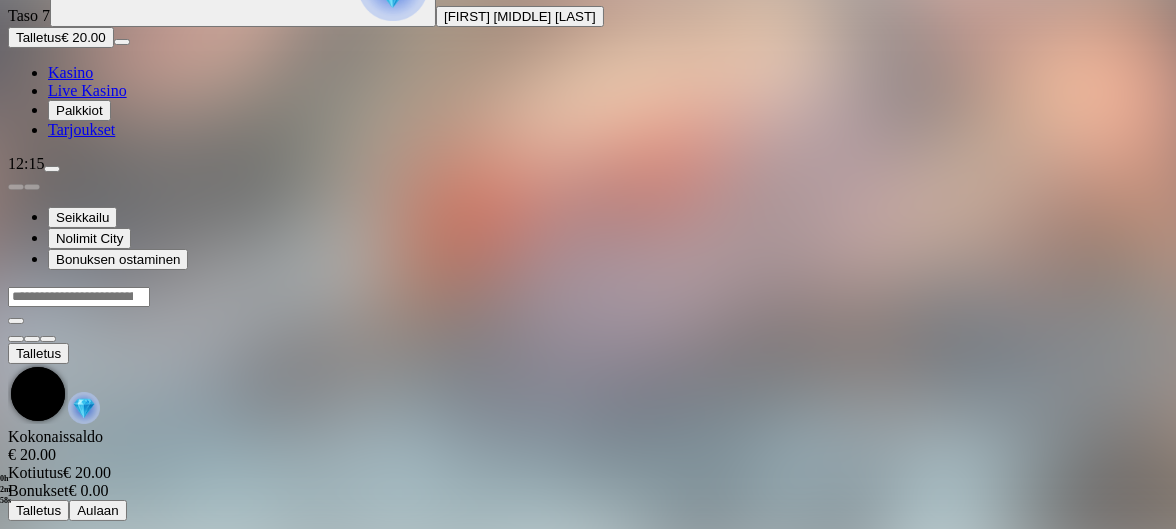 scroll, scrollTop: 0, scrollLeft: 0, axis: both 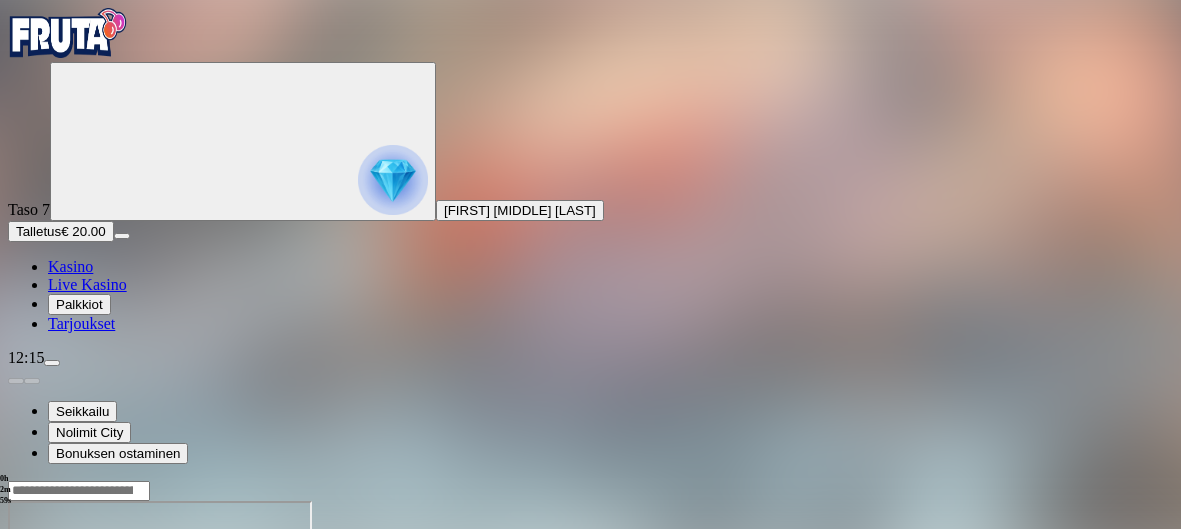 click at bounding box center (48, 673) 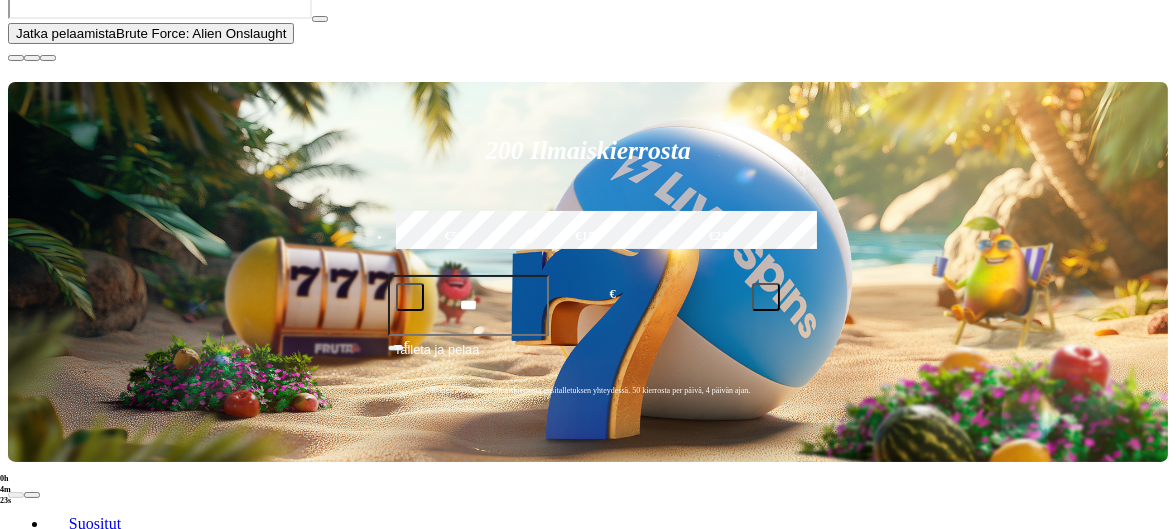 scroll, scrollTop: 506, scrollLeft: 0, axis: vertical 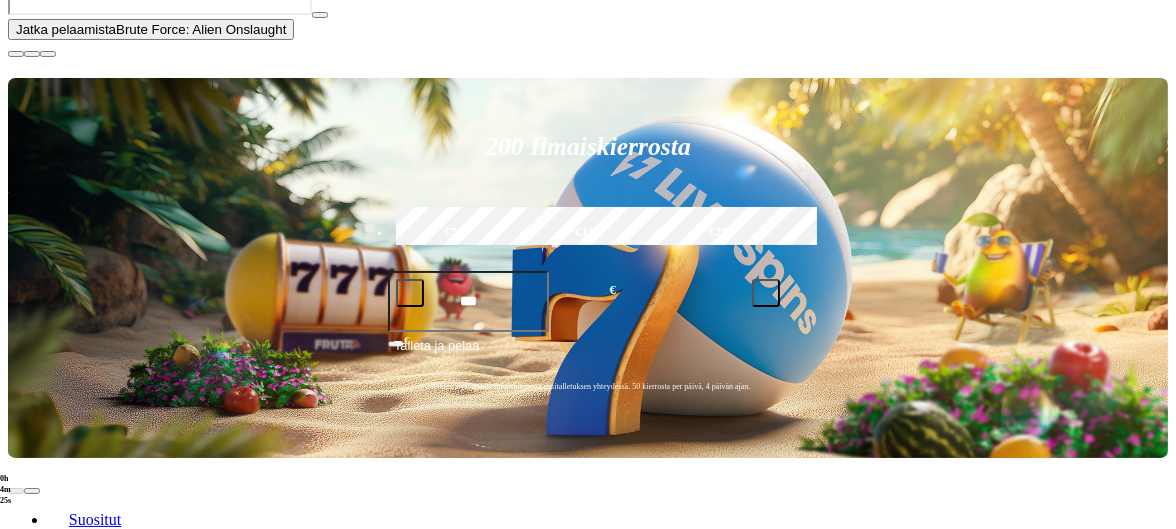 click on "Pelaa nyt" at bounding box center [77, 1167] 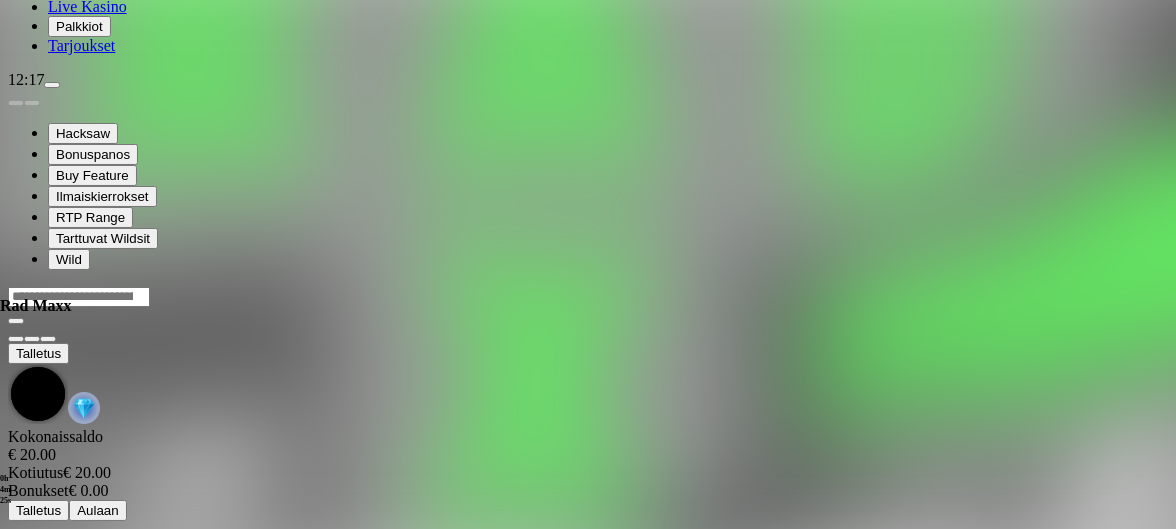 scroll, scrollTop: 0, scrollLeft: 0, axis: both 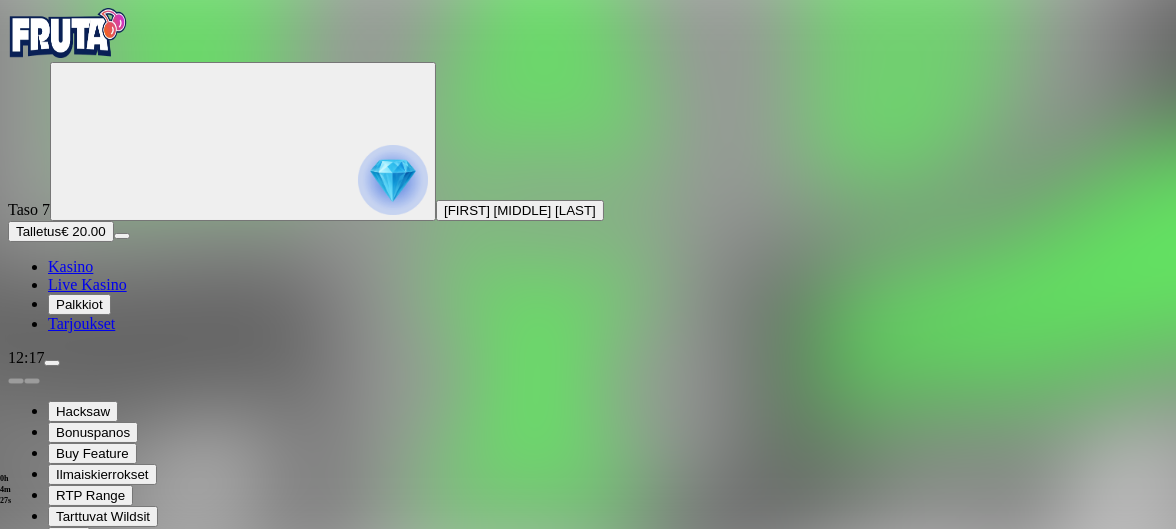 click at bounding box center [48, 757] 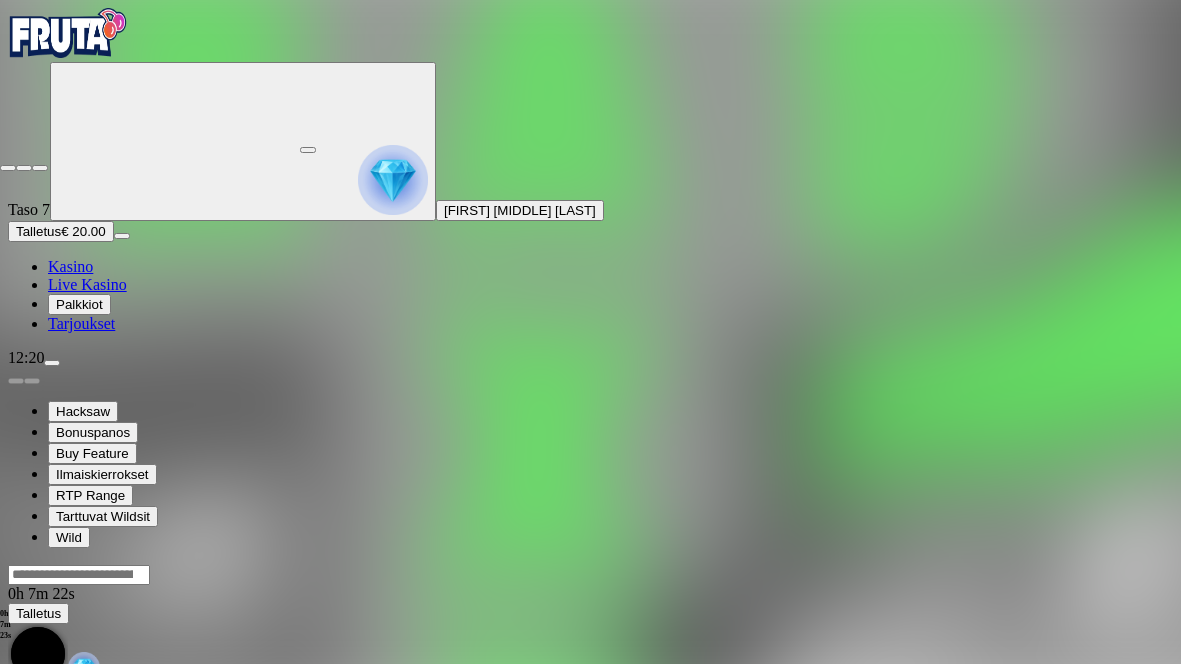 click at bounding box center (8, 168) 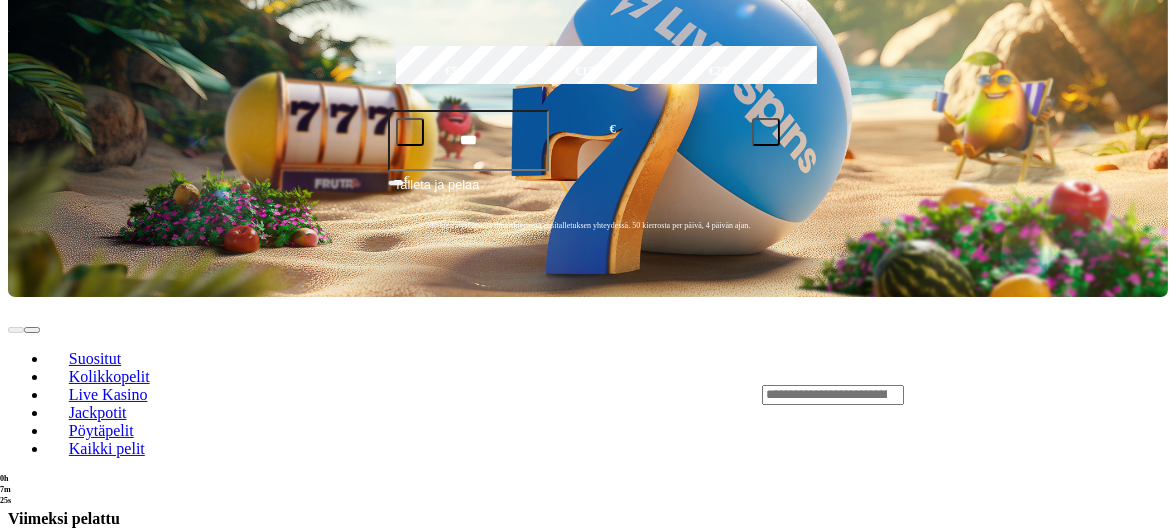 scroll, scrollTop: 471, scrollLeft: 0, axis: vertical 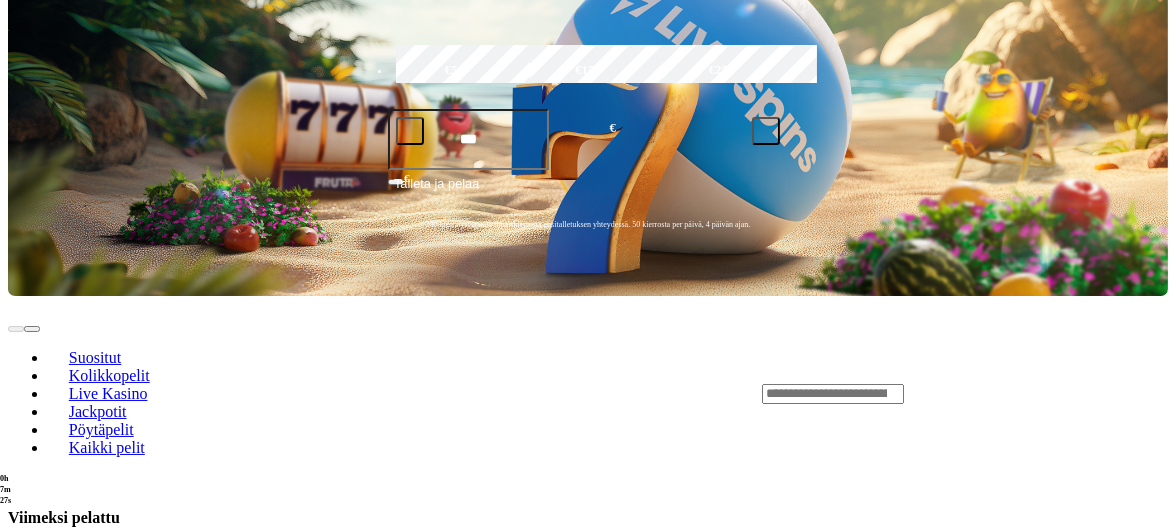 click on "Pelaa nyt" at bounding box center (77, 1005) 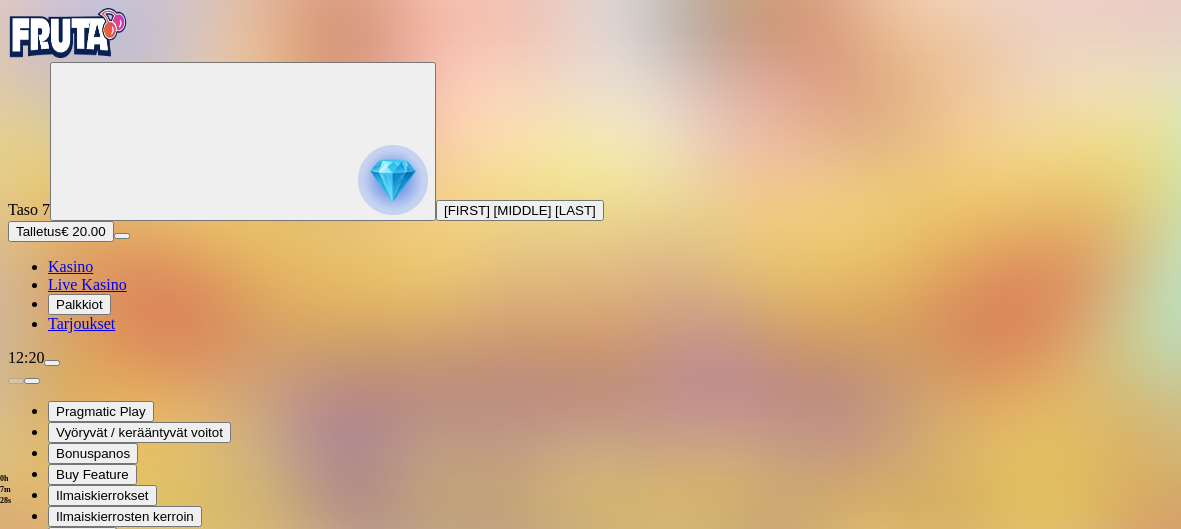 click at bounding box center [48, 778] 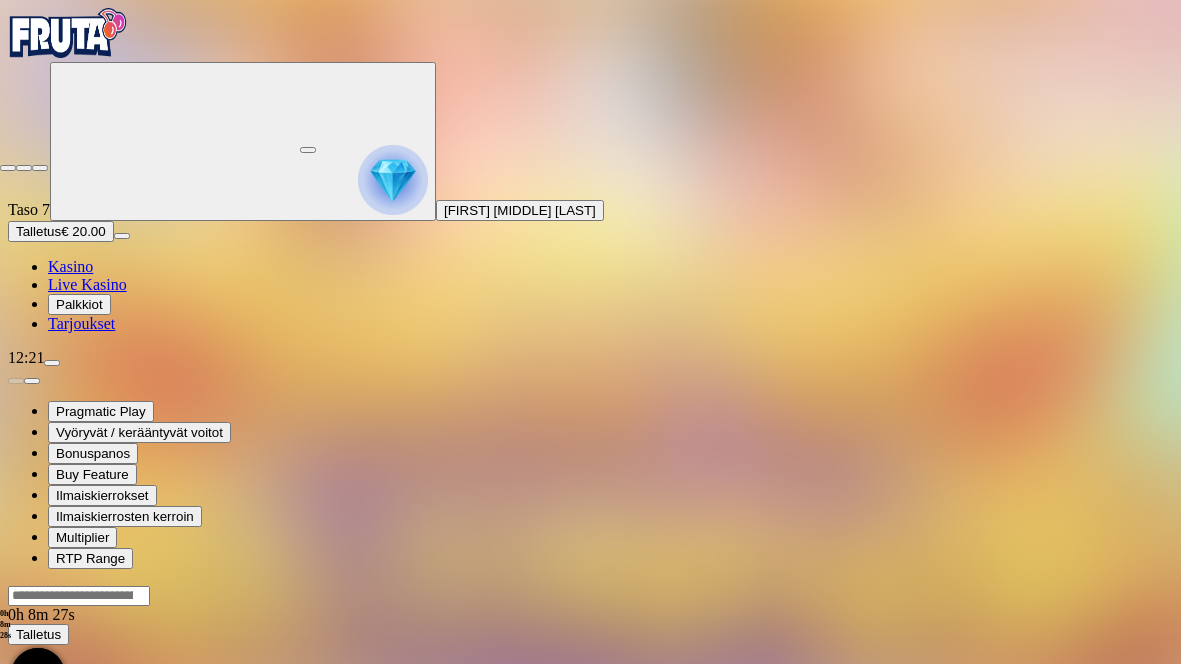 click at bounding box center [8, 168] 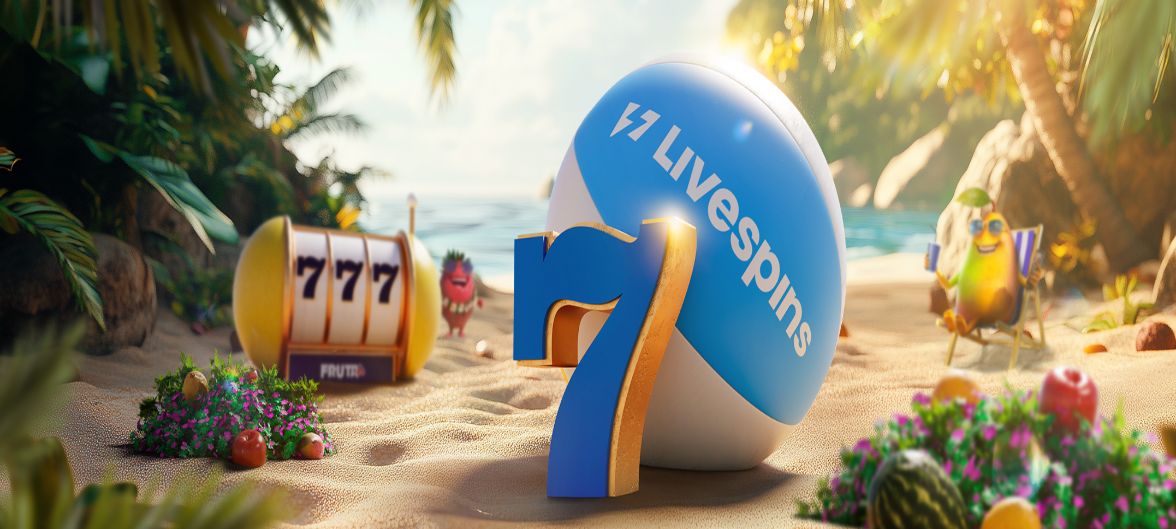 scroll, scrollTop: 0, scrollLeft: 0, axis: both 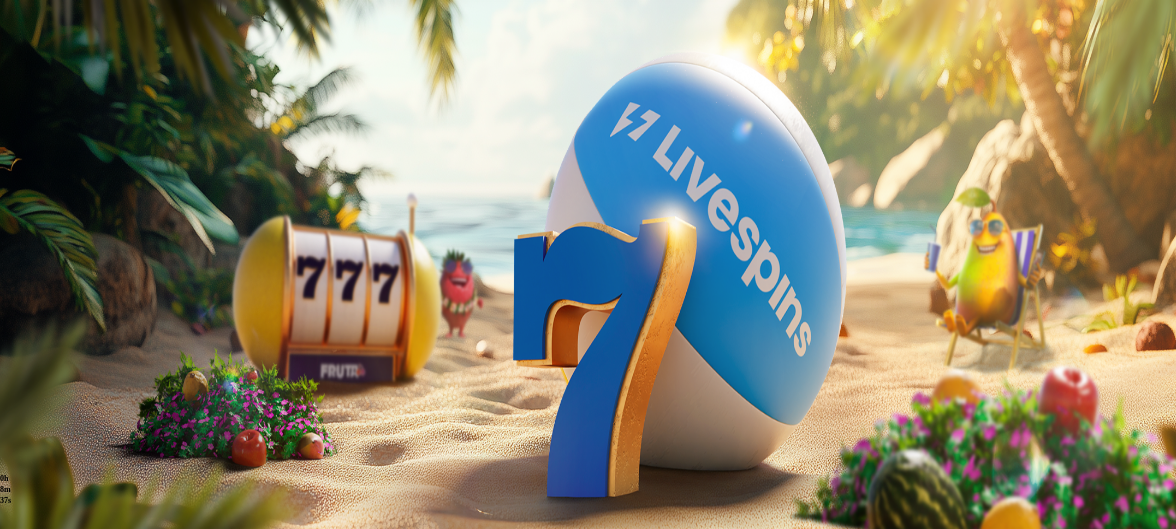 click on "Talletus € 0.09" at bounding box center [57, 231] 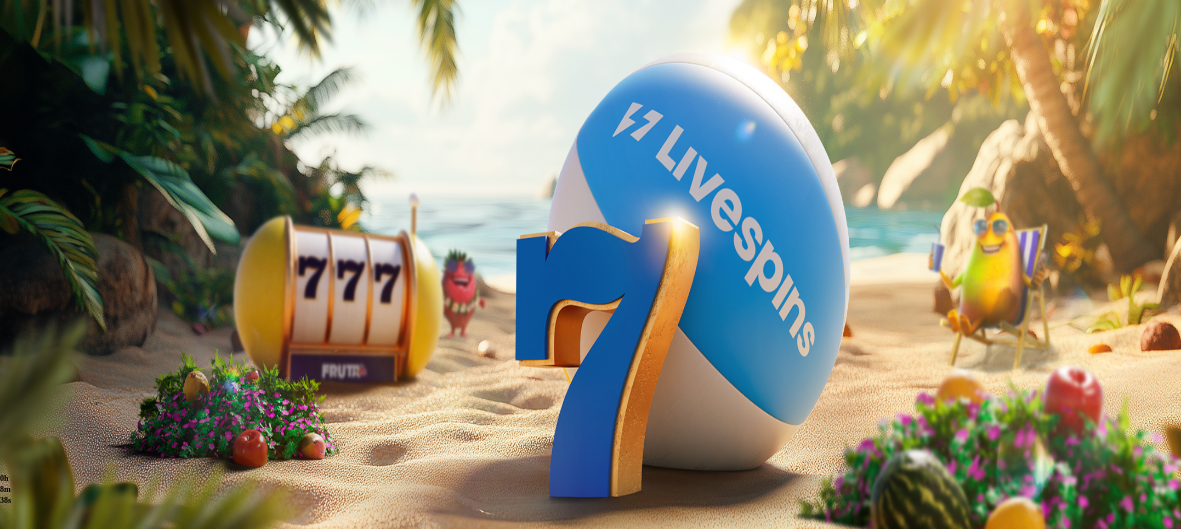 click on "Talleta € 250 tai enemmän
Saat 30 ilmaiskierrosta (€ 1)" at bounding box center [610, 694] 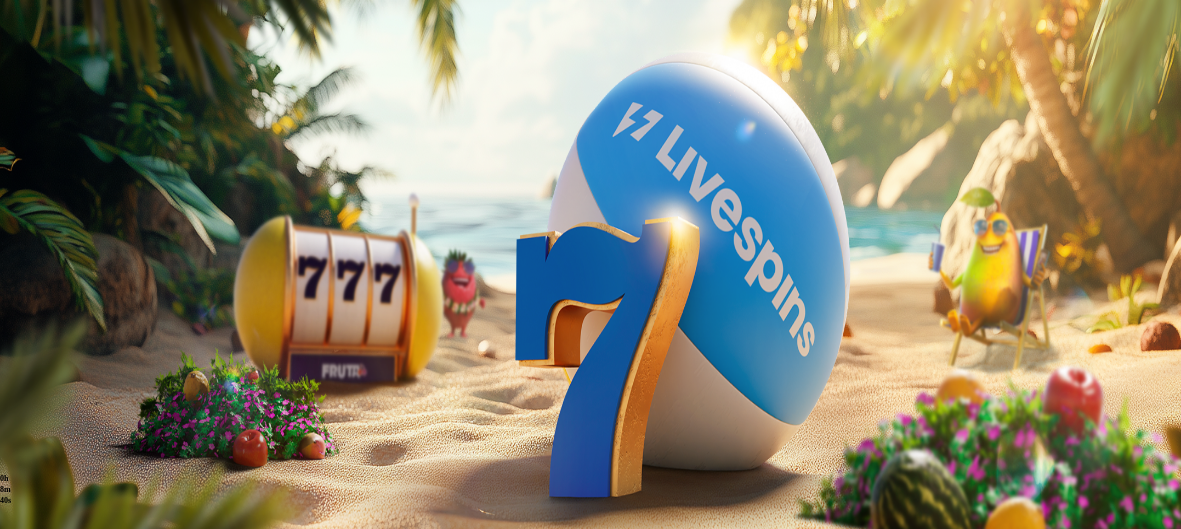 click on "***" at bounding box center (79, 1878) 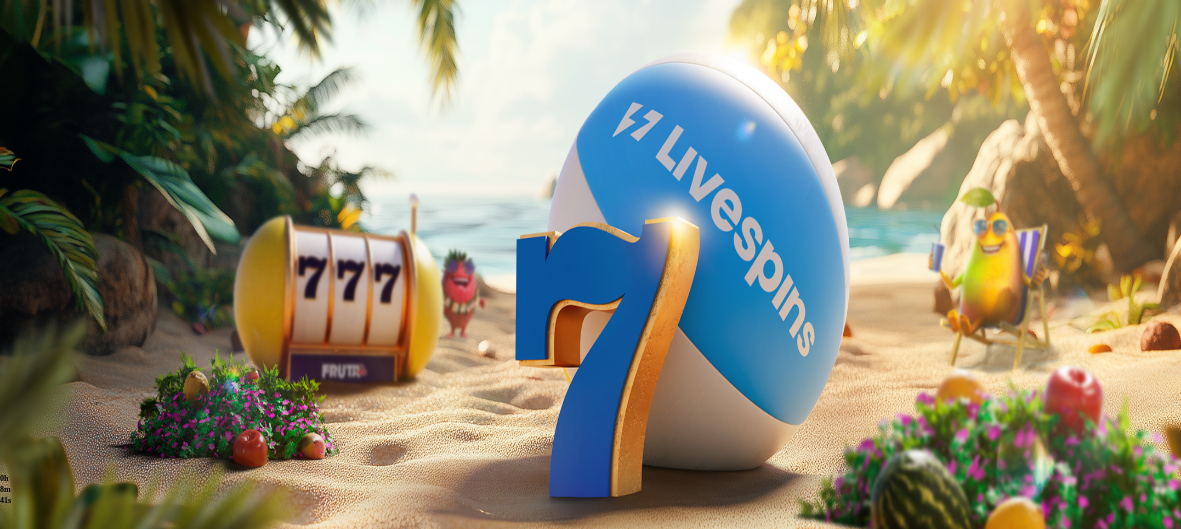 type on "*" 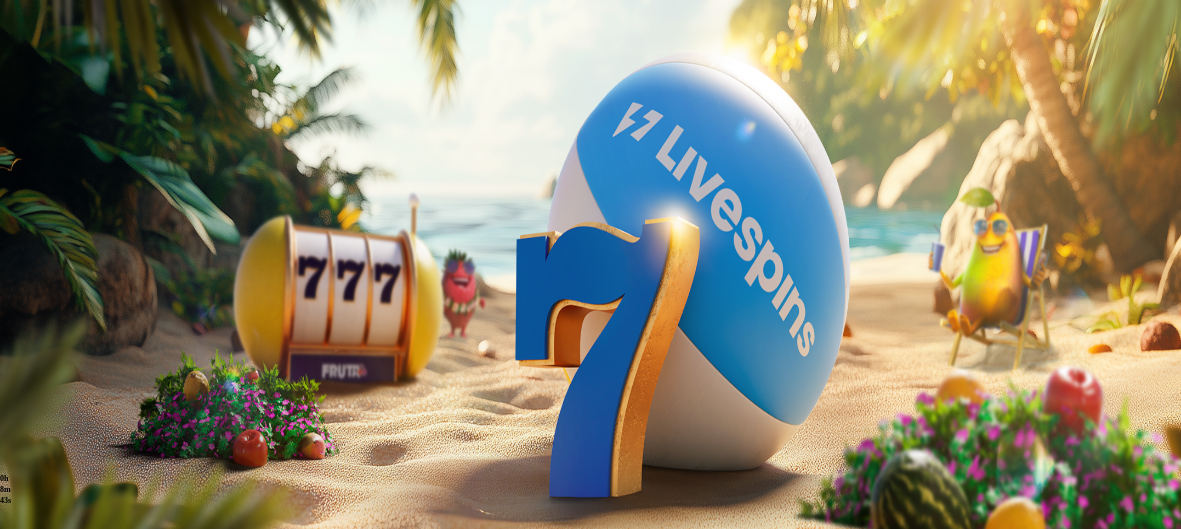 type on "**" 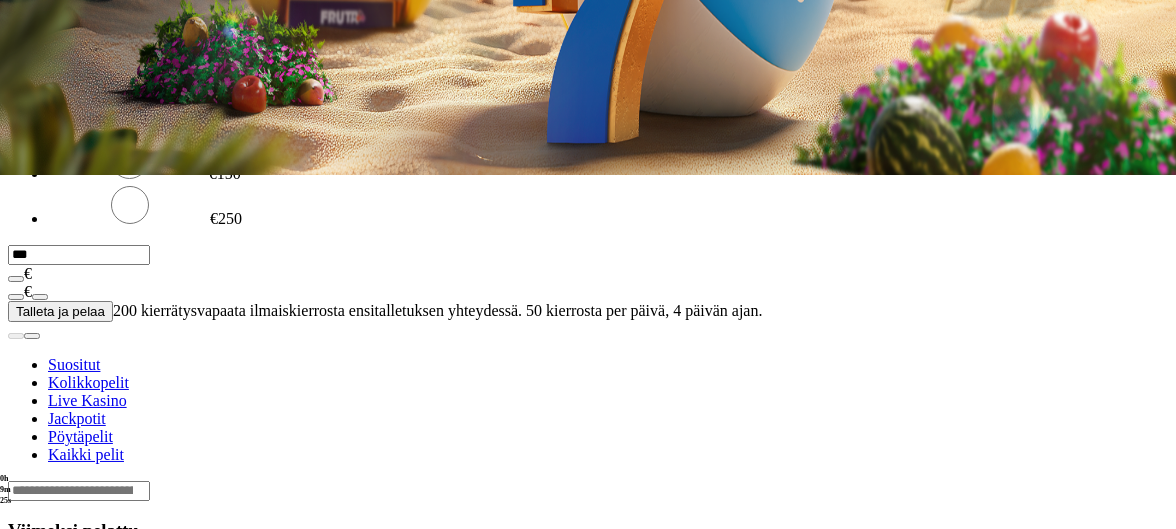 scroll, scrollTop: 360, scrollLeft: 0, axis: vertical 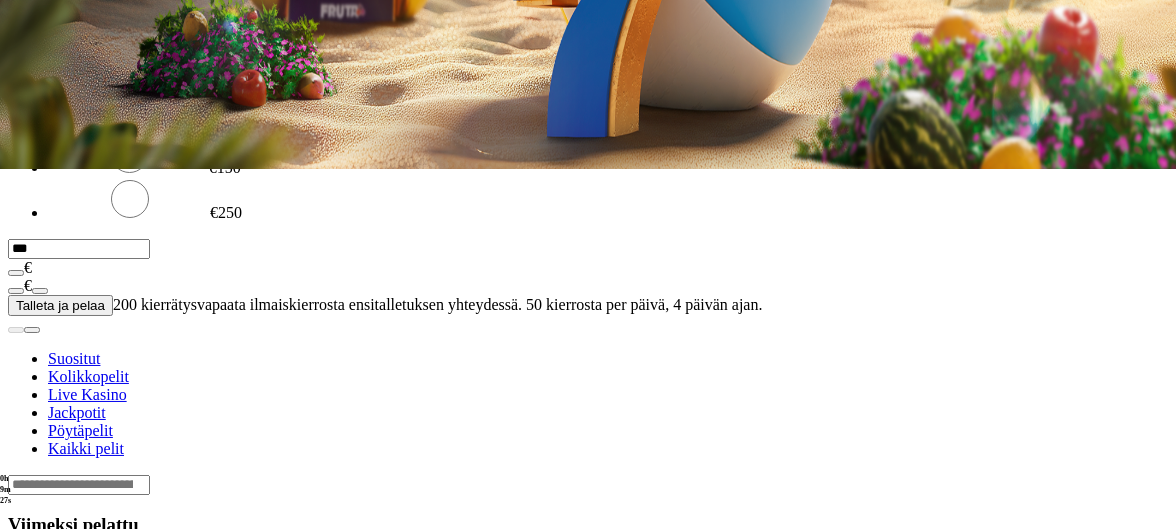 click at bounding box center (32, 1043) 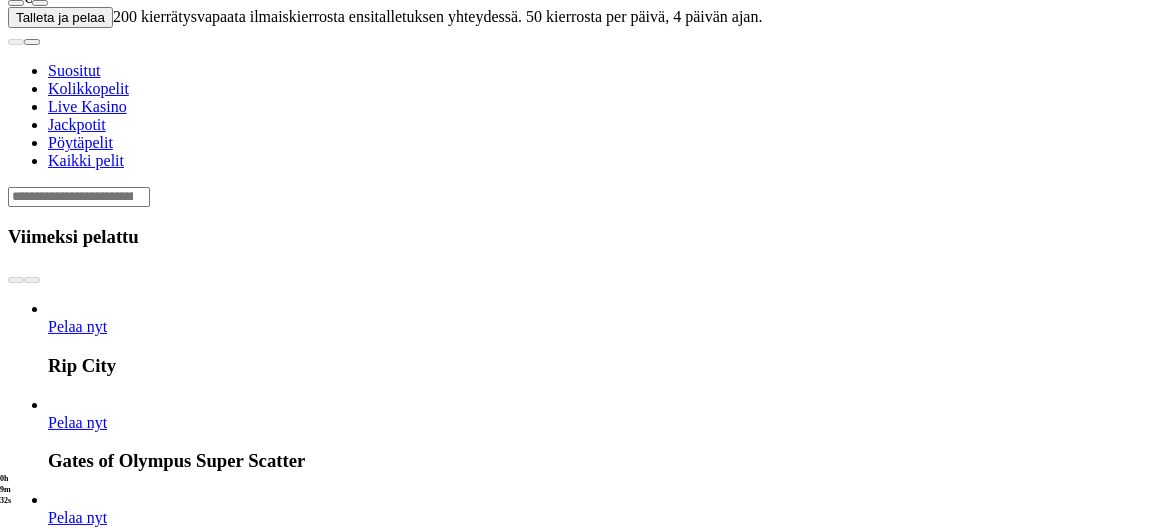 scroll, scrollTop: 651, scrollLeft: 0, axis: vertical 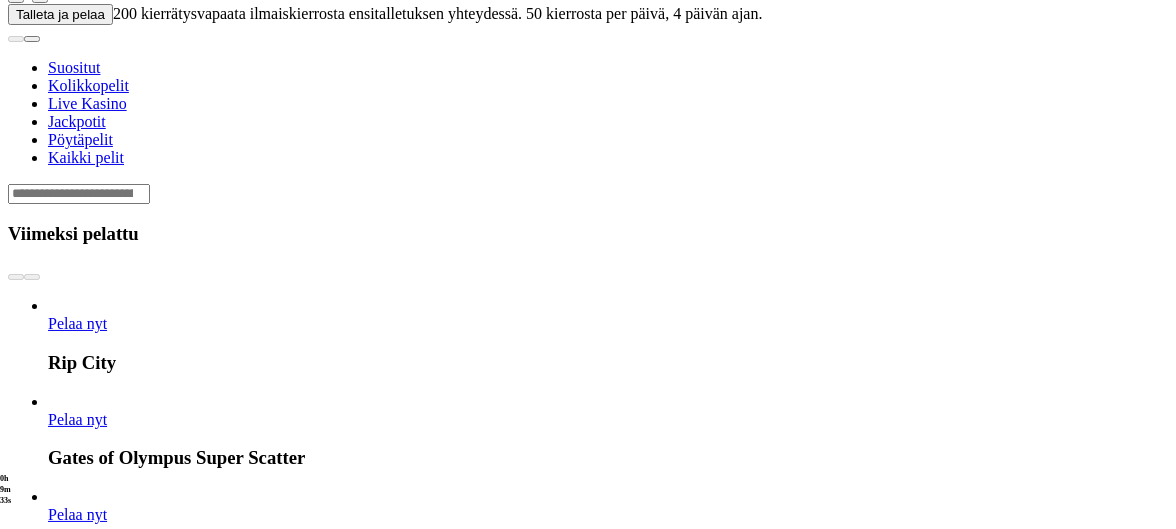 click at bounding box center (32, 1894) 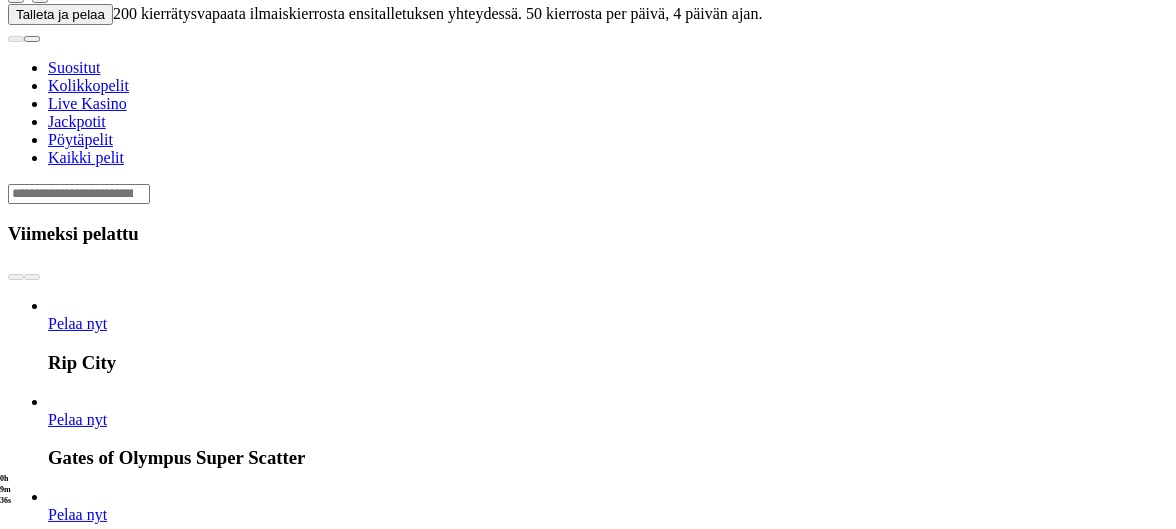 click on "Pelaa nyt" at bounding box center [-604, 2895] 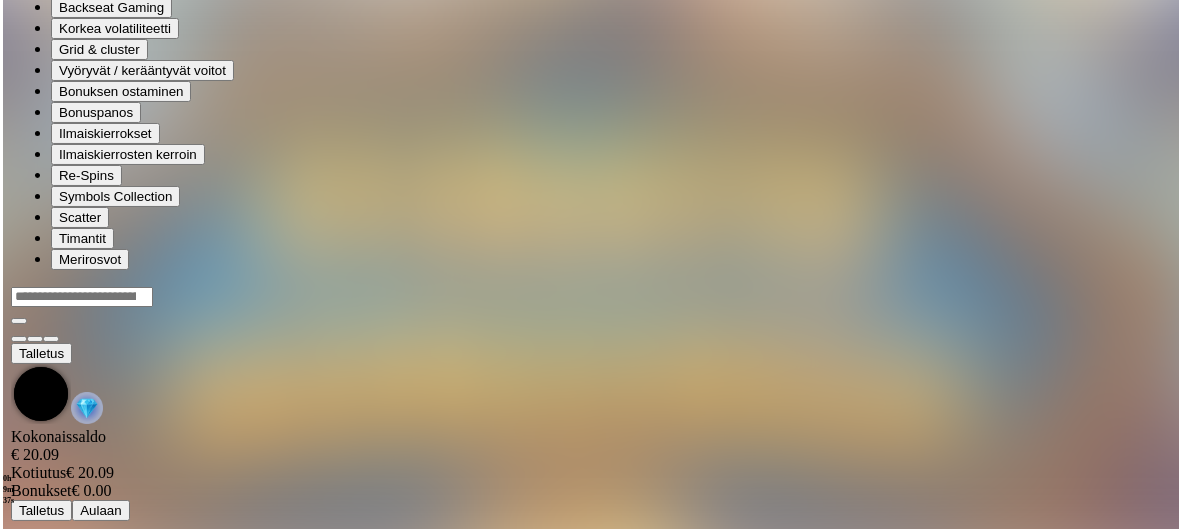 scroll, scrollTop: 0, scrollLeft: 0, axis: both 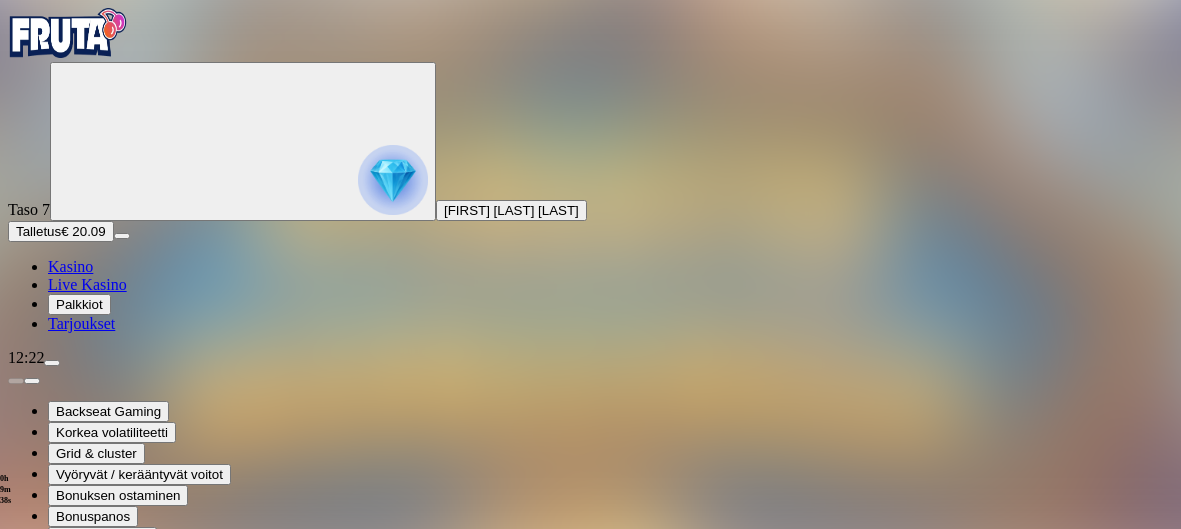click at bounding box center (48, 883) 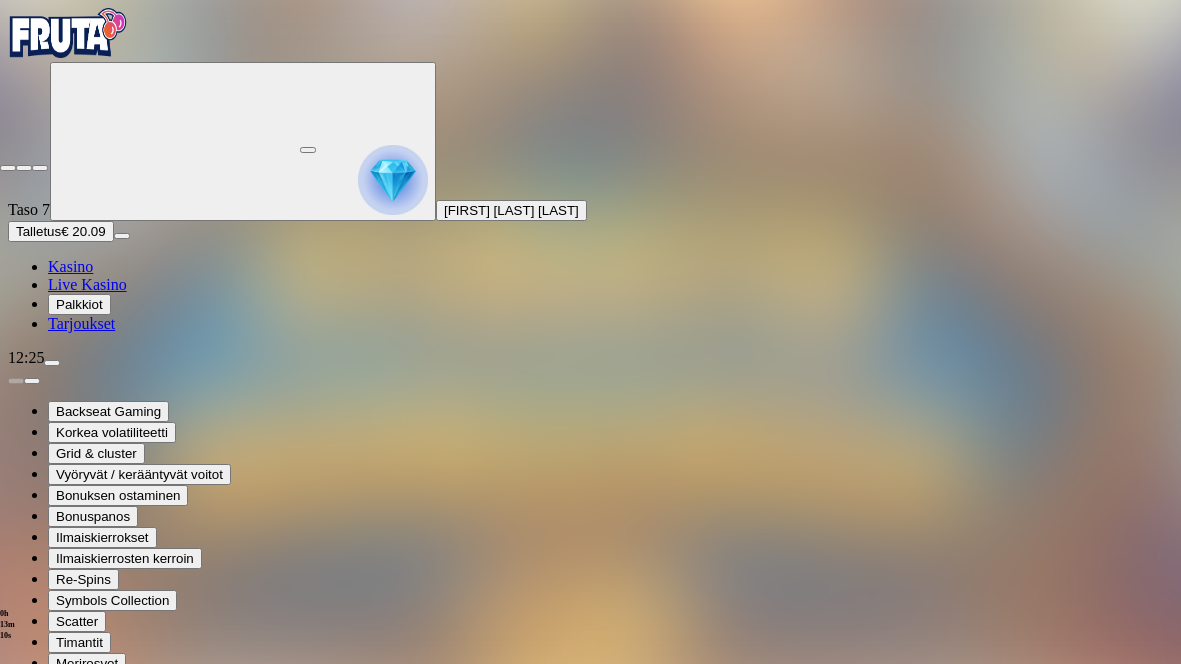click at bounding box center [8, 168] 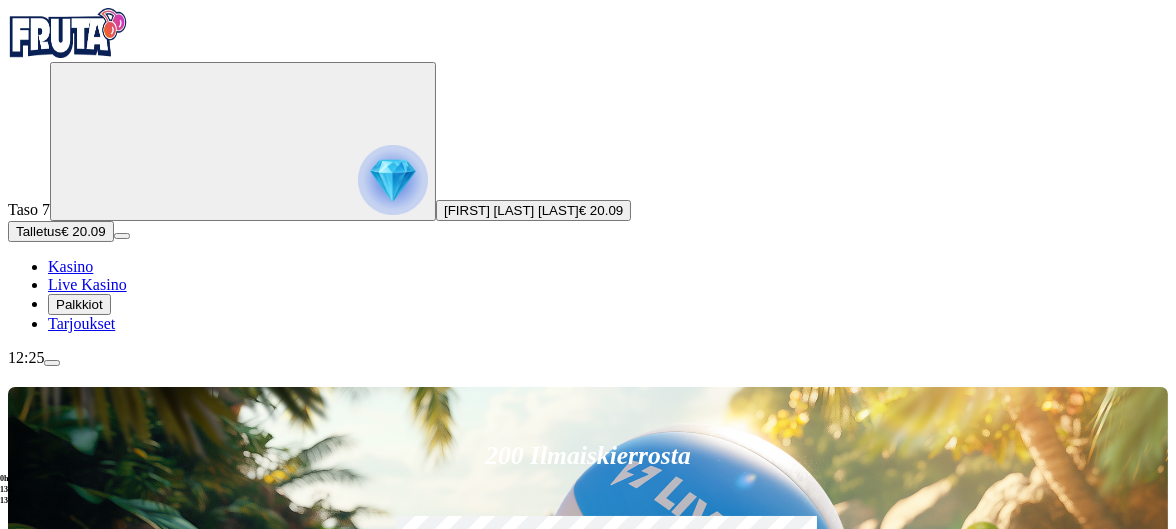 click at bounding box center (393, 180) 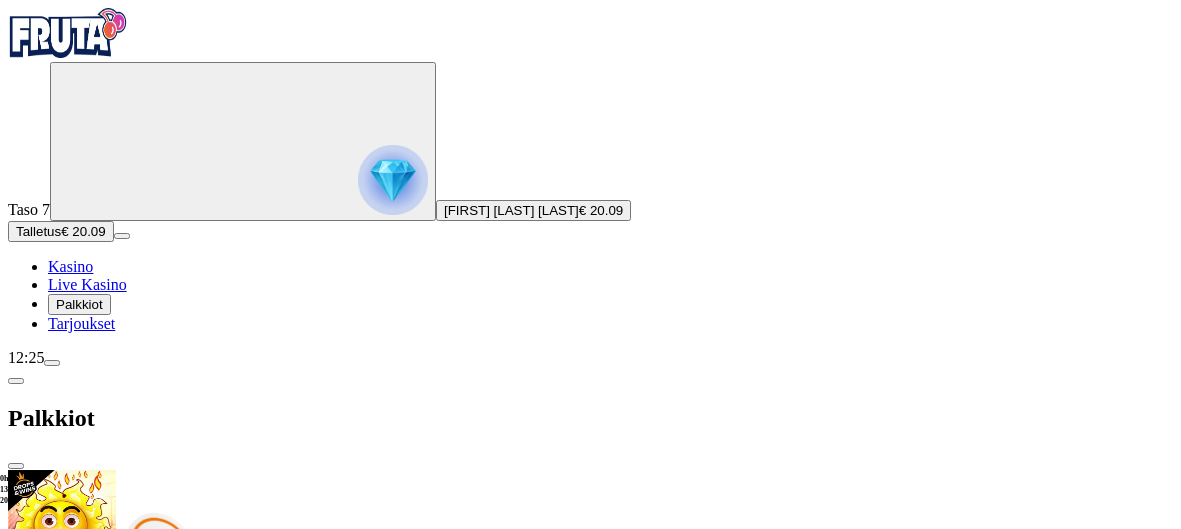 scroll, scrollTop: 351, scrollLeft: 0, axis: vertical 